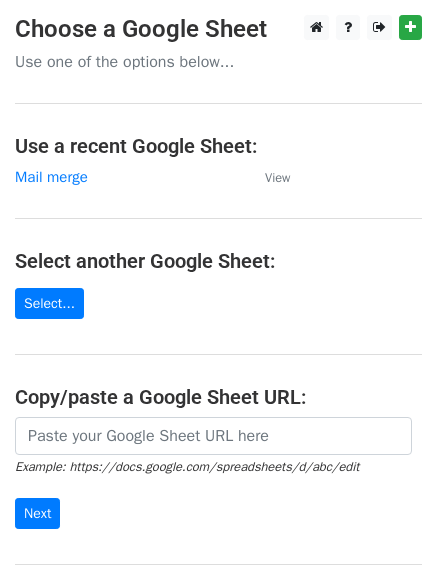 scroll, scrollTop: 0, scrollLeft: 0, axis: both 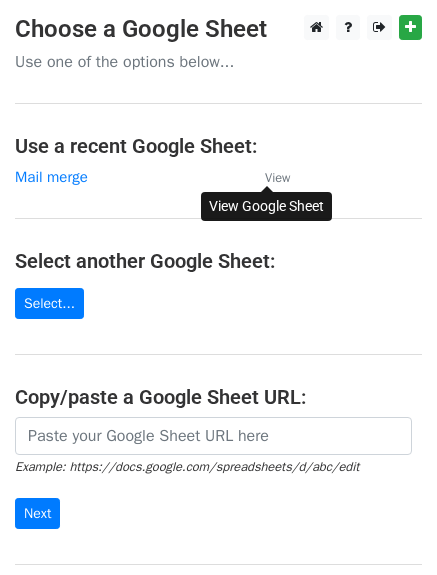 click on "View" at bounding box center [277, 178] 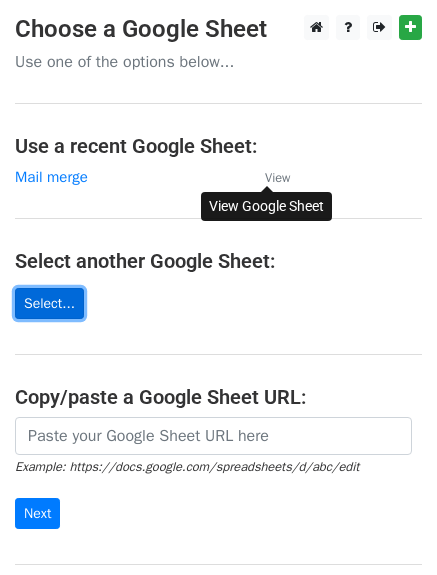 click on "Select..." at bounding box center [49, 303] 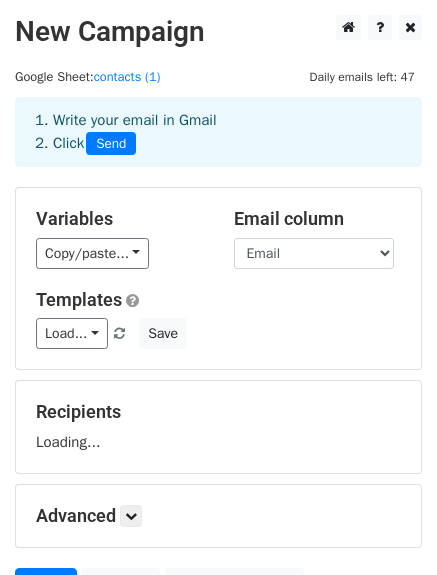 scroll, scrollTop: 0, scrollLeft: 0, axis: both 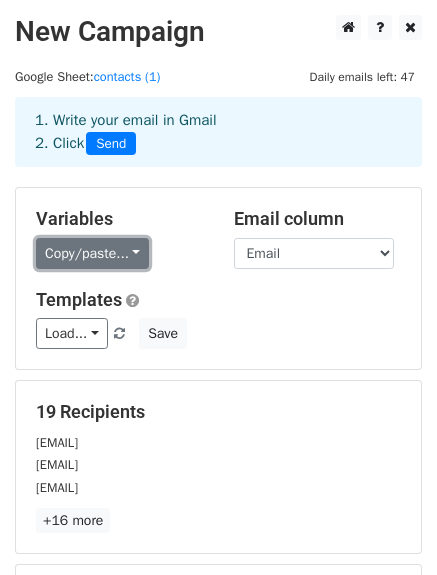 click on "Copy/paste..." at bounding box center [92, 253] 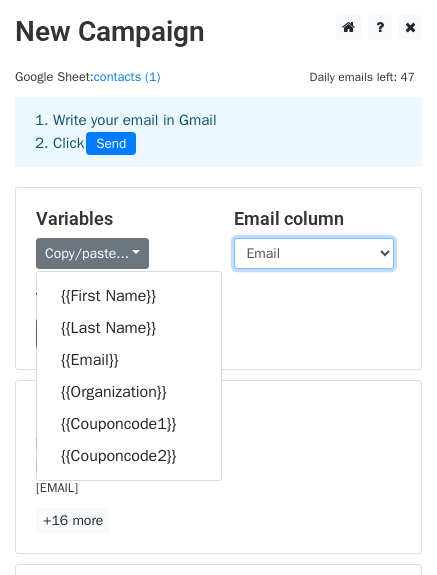 click on "First Name
Last Name
Email
Organization
Couponcode1
Couponcode2" at bounding box center (314, 253) 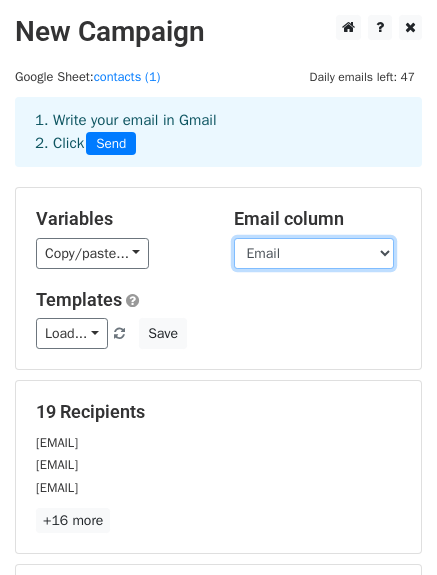 click on "First Name
Last Name
Email
Organization
Couponcode1
Couponcode2" at bounding box center [314, 253] 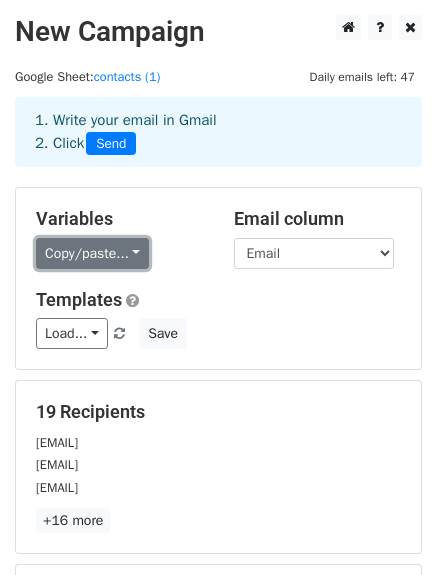 click on "Copy/paste..." at bounding box center (92, 253) 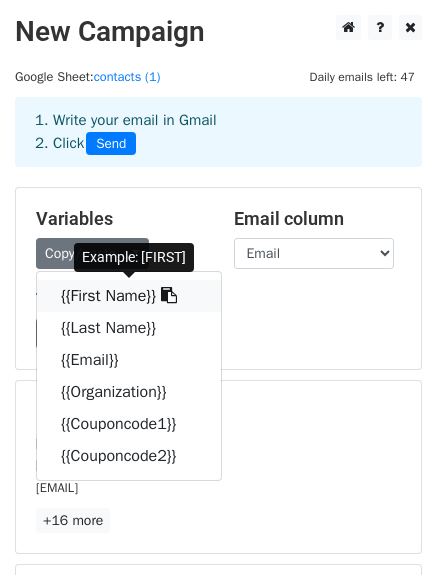 click on "{{First Name}}" at bounding box center [129, 296] 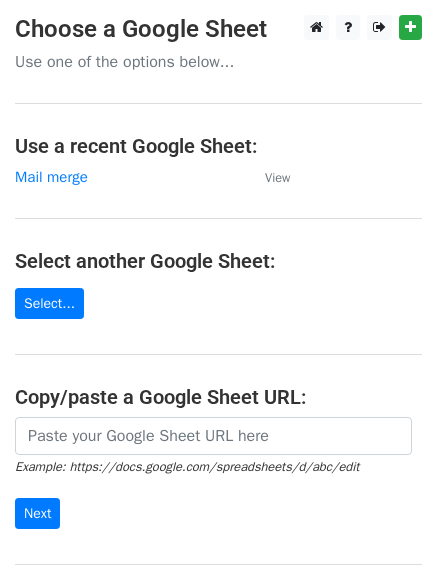 scroll, scrollTop: 0, scrollLeft: 0, axis: both 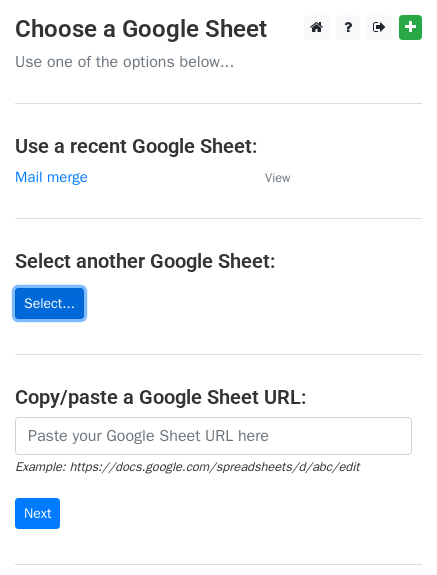 click on "Select..." at bounding box center [49, 303] 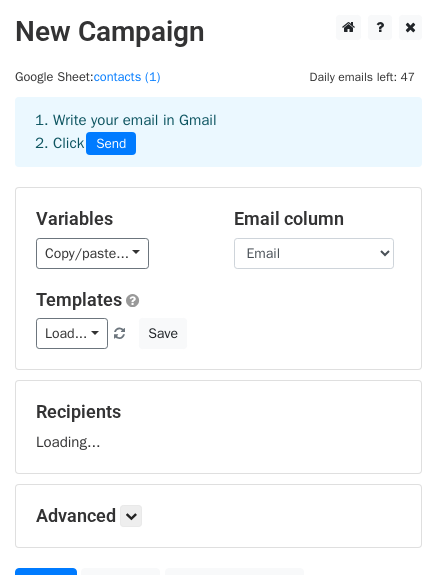 scroll, scrollTop: 0, scrollLeft: 0, axis: both 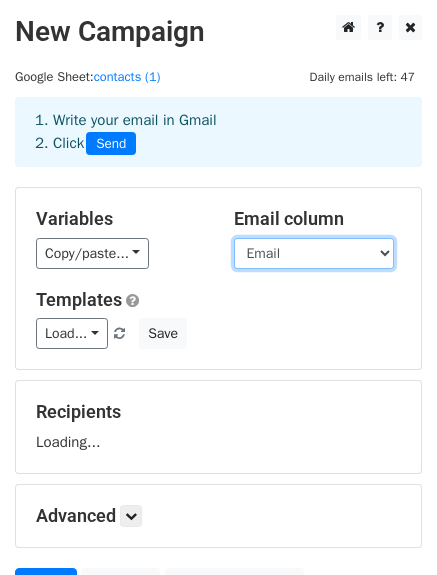 click on "First Name
Last Name
Email
Organization
Couponcode1
Couponcode2" at bounding box center (314, 253) 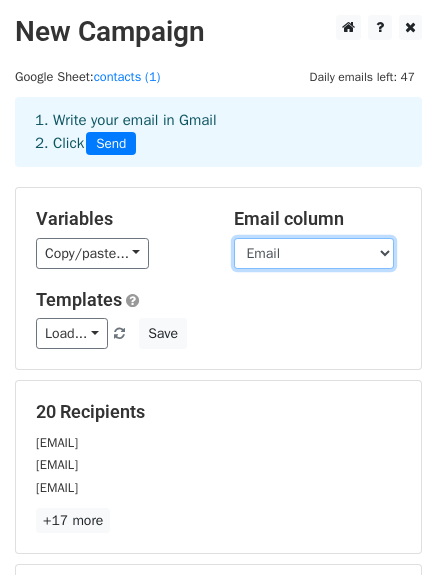 click on "First Name
Last Name
Email
Organization
Couponcode1
Couponcode2" at bounding box center [314, 253] 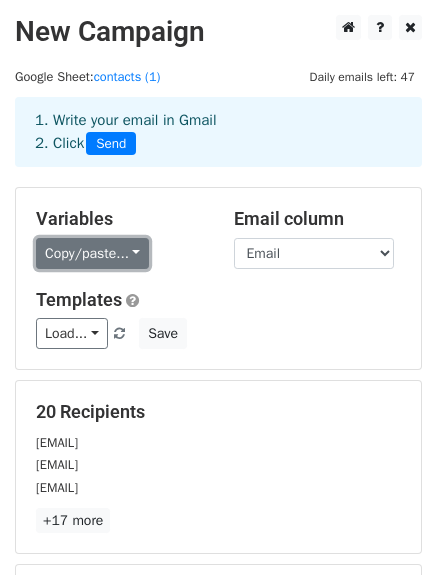 click on "Copy/paste..." at bounding box center (92, 253) 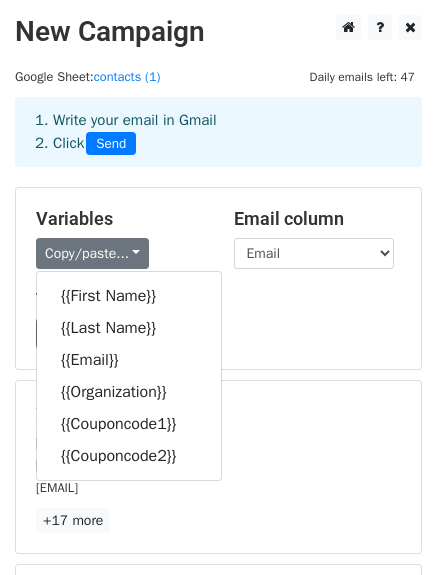 click on "Variables" at bounding box center [120, 219] 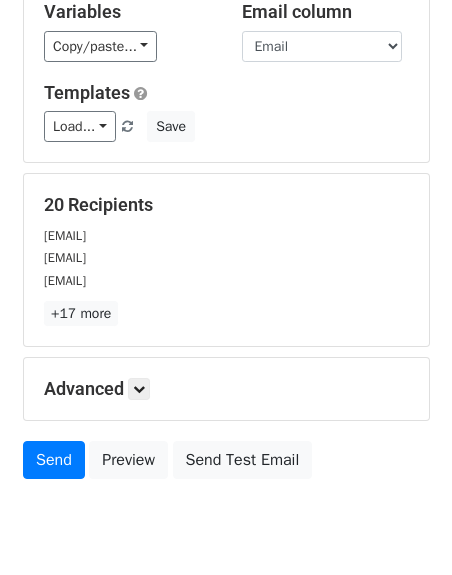 scroll, scrollTop: 228, scrollLeft: 0, axis: vertical 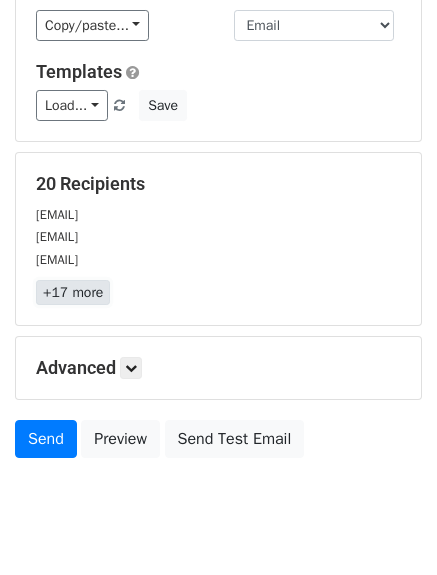 click on "+17 more" at bounding box center (73, 292) 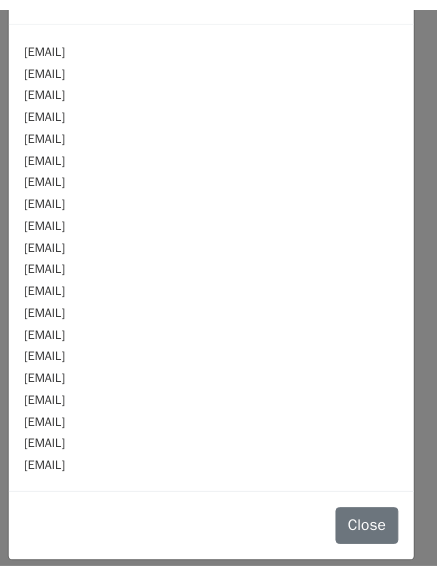 scroll, scrollTop: 0, scrollLeft: 0, axis: both 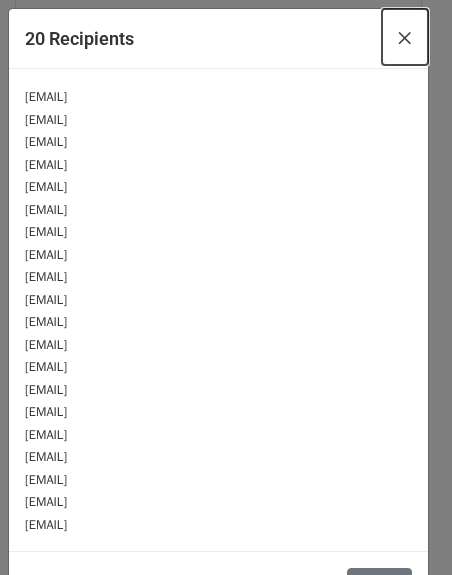 click on "×" at bounding box center [405, 37] 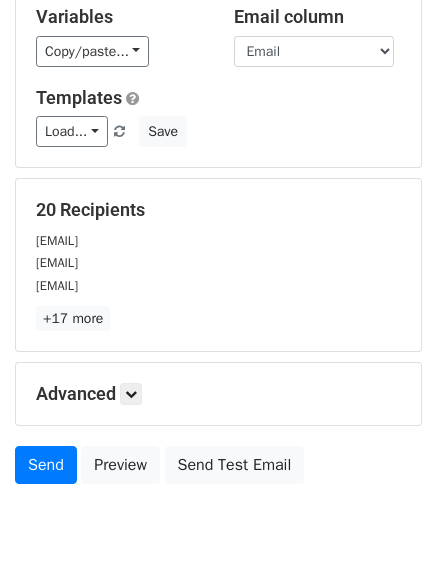 scroll, scrollTop: 167, scrollLeft: 0, axis: vertical 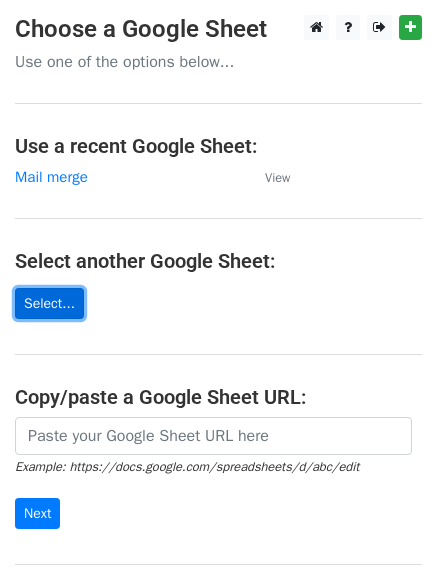 click on "Select..." at bounding box center [49, 303] 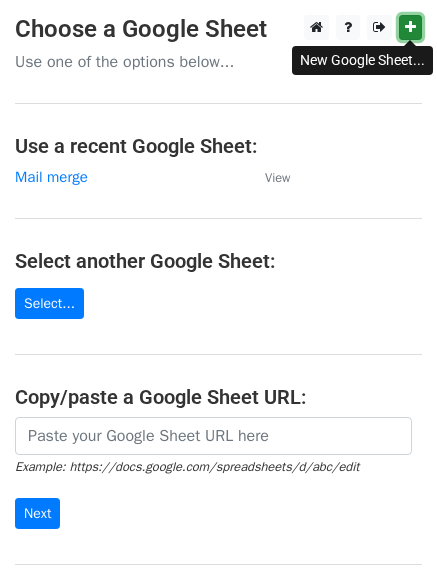 click at bounding box center (410, 27) 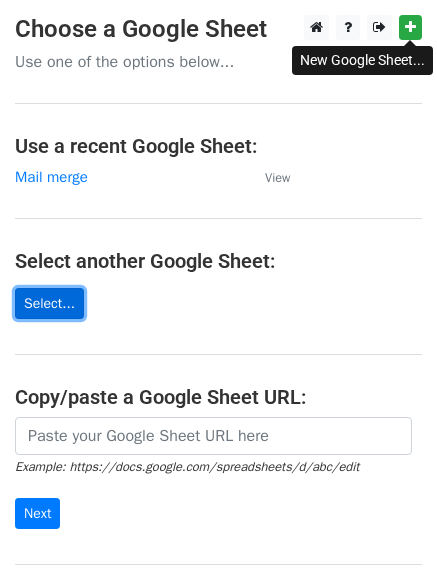 click on "Select..." at bounding box center [49, 303] 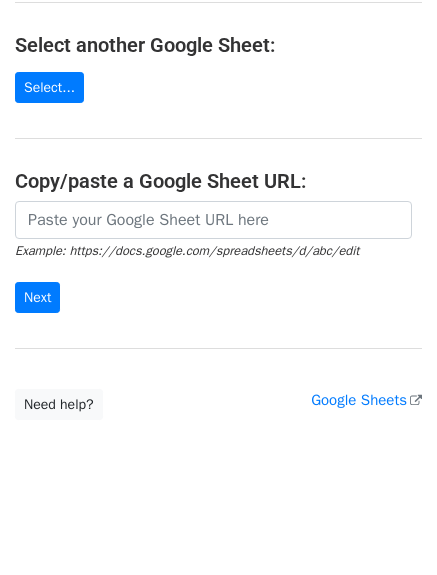 scroll, scrollTop: 94, scrollLeft: 0, axis: vertical 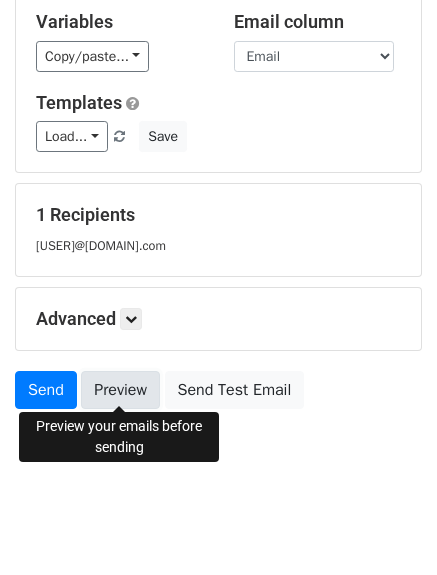 click on "Preview" at bounding box center (120, 390) 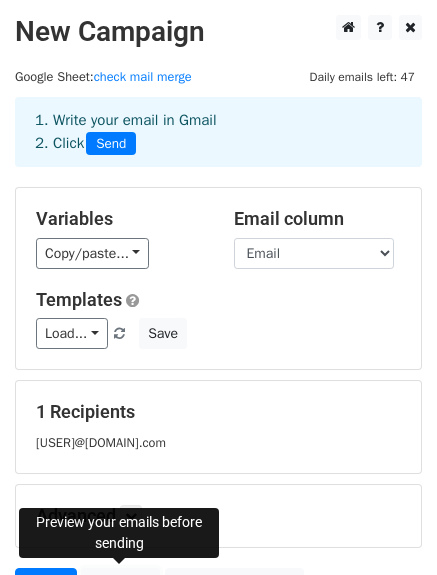 scroll, scrollTop: 0, scrollLeft: 0, axis: both 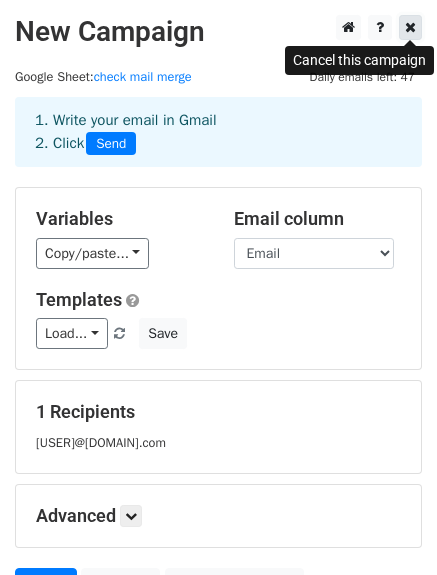 click at bounding box center (410, 27) 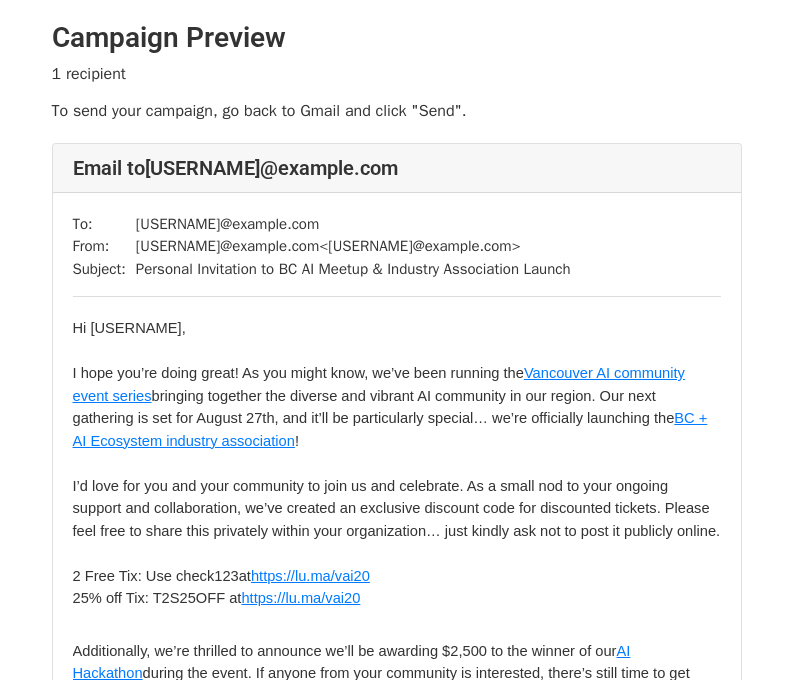 scroll, scrollTop: 0, scrollLeft: 0, axis: both 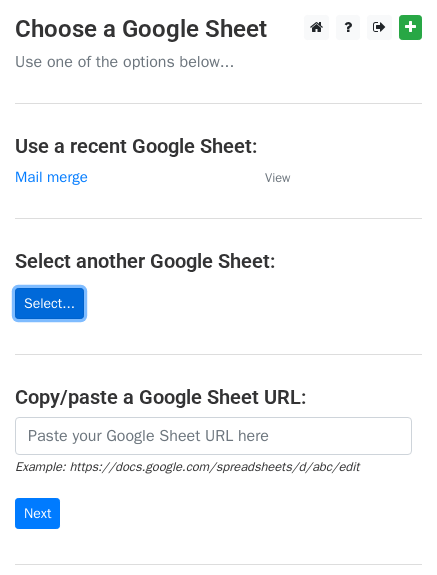 click on "Select..." at bounding box center [49, 303] 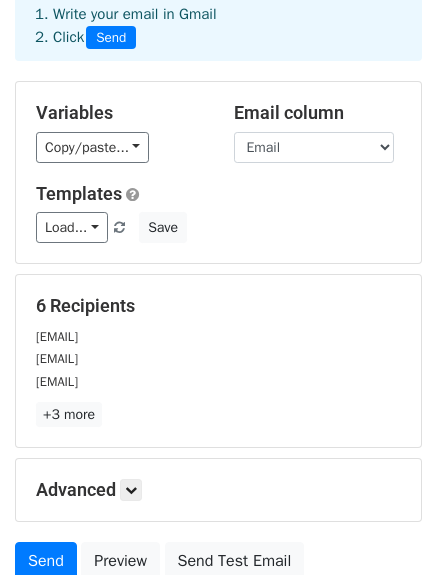 scroll, scrollTop: 109, scrollLeft: 0, axis: vertical 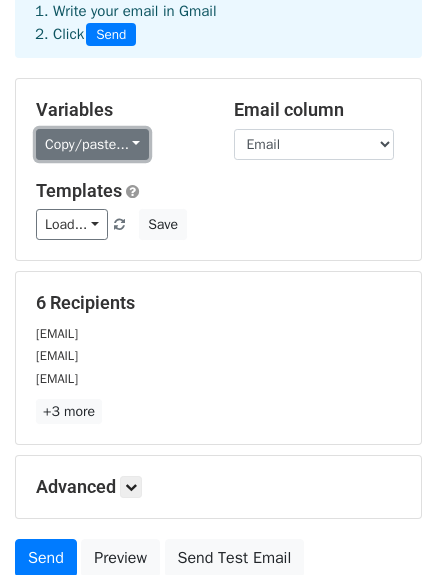 click on "Copy/paste..." at bounding box center (92, 144) 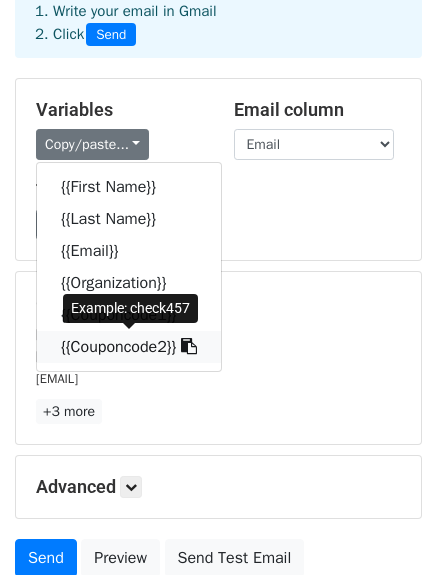 click on "{{Couponcode2}}" at bounding box center (129, 347) 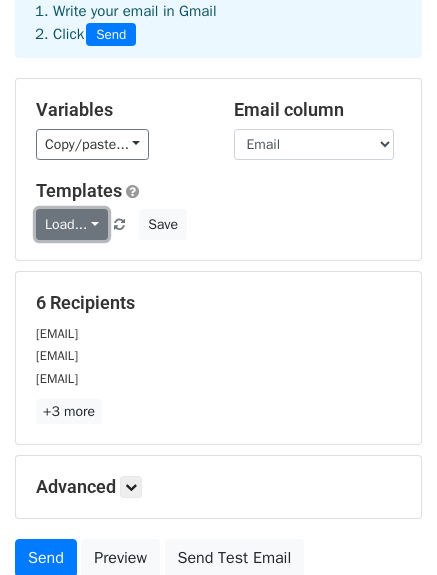 click on "Load..." at bounding box center (72, 224) 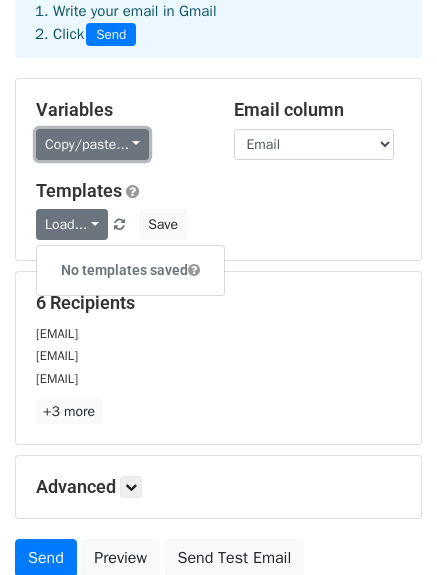 click on "Copy/paste..." at bounding box center [92, 144] 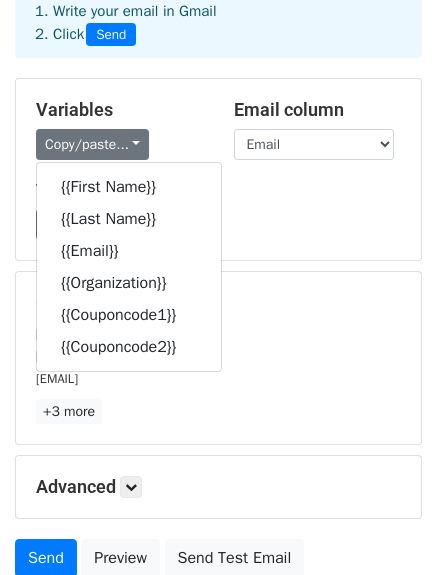 click on "Load...
No templates saved
Save" at bounding box center [218, 224] 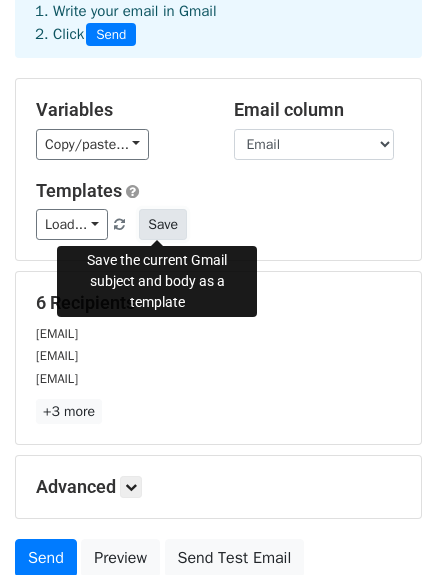 click on "Save" at bounding box center [163, 224] 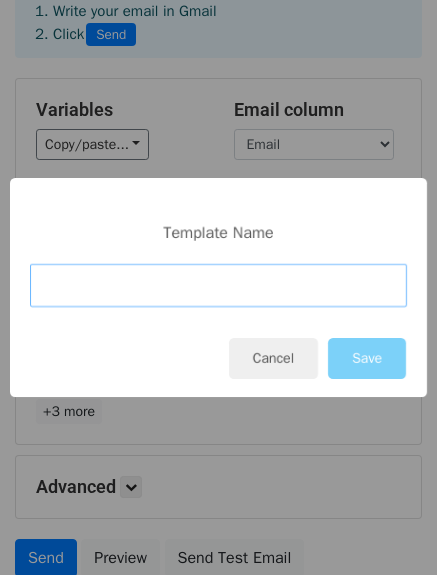 click at bounding box center [218, 285] 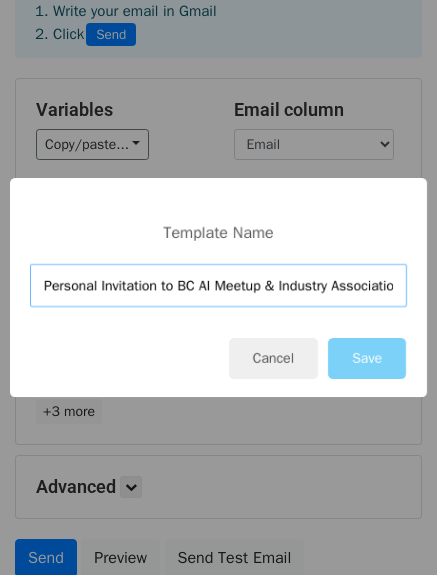 scroll, scrollTop: 0, scrollLeft: 61, axis: horizontal 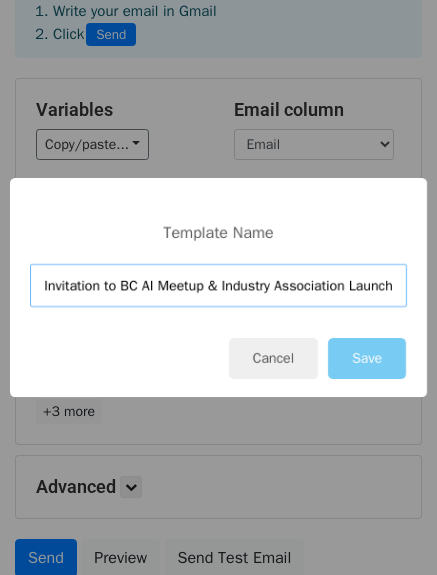 type on "Personal Invitation to BC AI Meetup & Industry Association Launch" 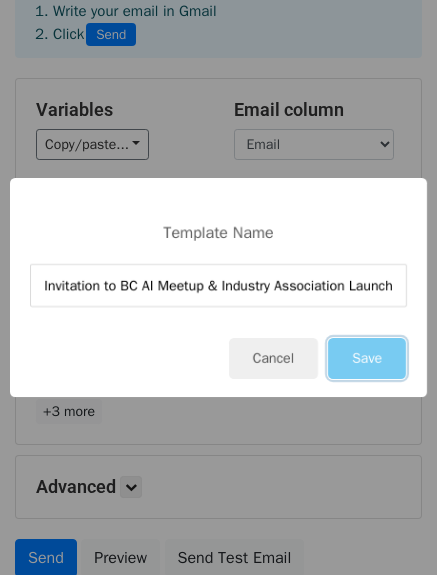 click on "Save" at bounding box center (367, 358) 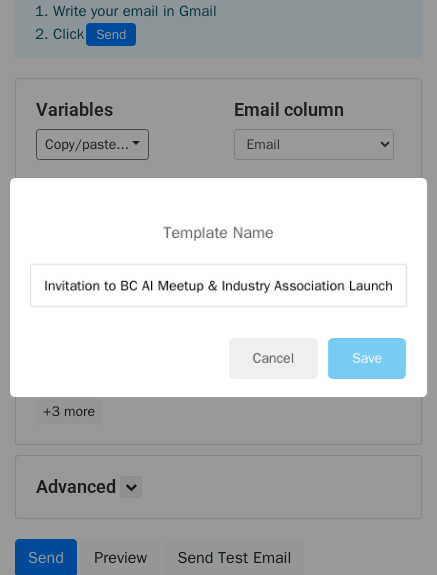 scroll, scrollTop: 0, scrollLeft: 0, axis: both 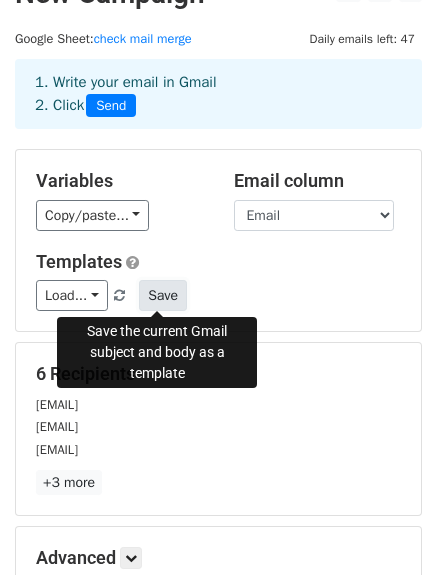 click on "Save" at bounding box center (163, 295) 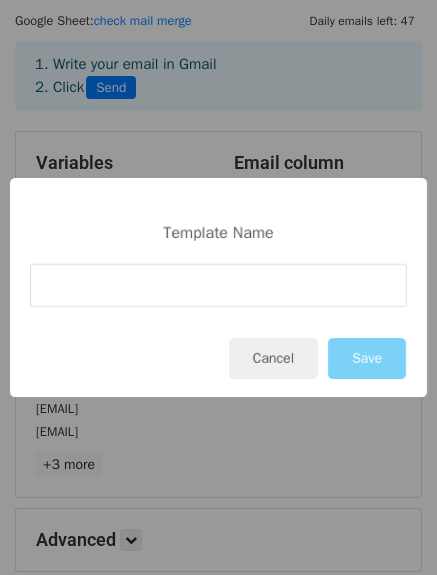 scroll, scrollTop: 57, scrollLeft: 0, axis: vertical 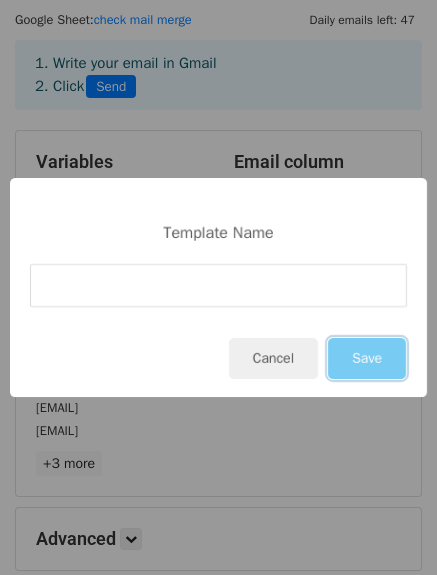 click on "Save" at bounding box center (367, 358) 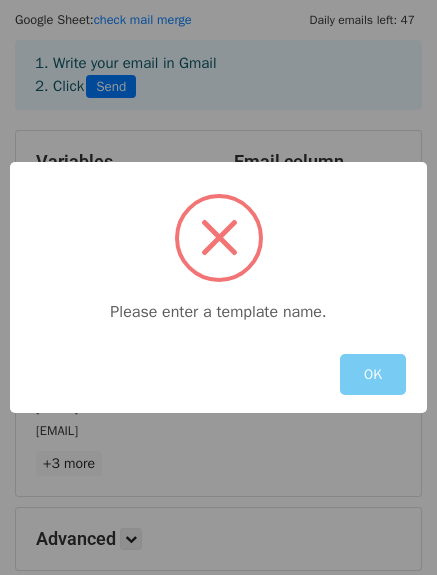 click on "OK" at bounding box center (373, 374) 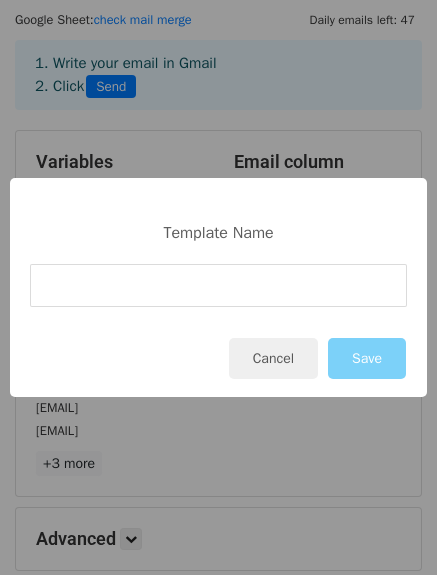 click on "Cancel
Save" at bounding box center [218, 358] 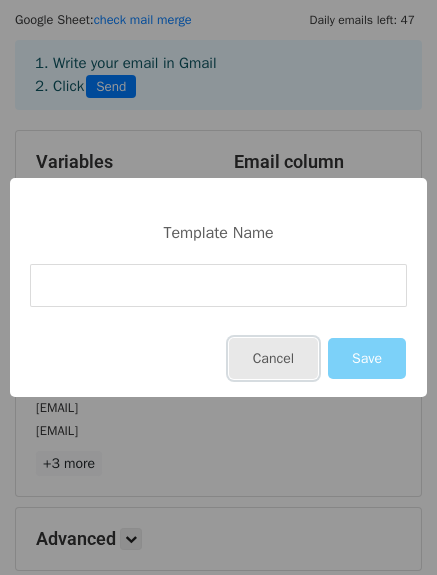 click on "Cancel" at bounding box center (273, 358) 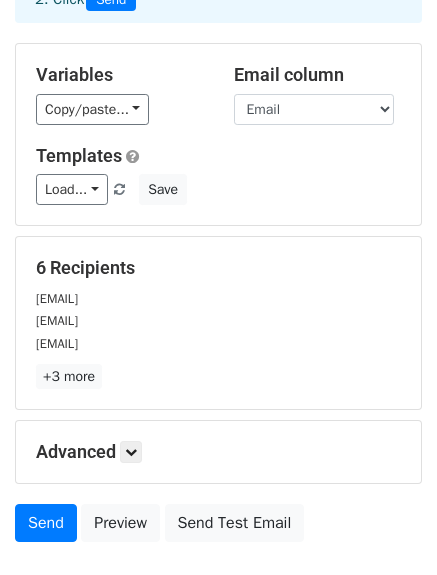scroll, scrollTop: 151, scrollLeft: 0, axis: vertical 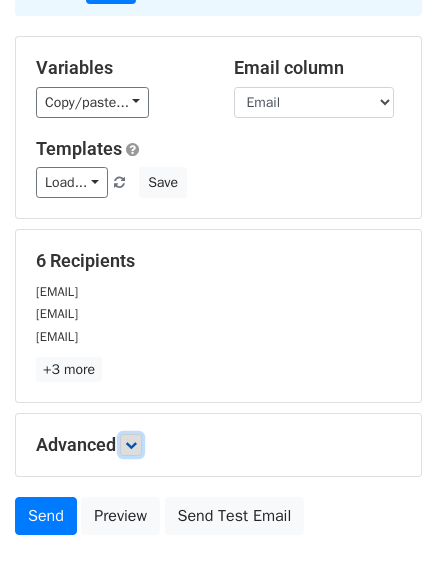 click at bounding box center [131, 445] 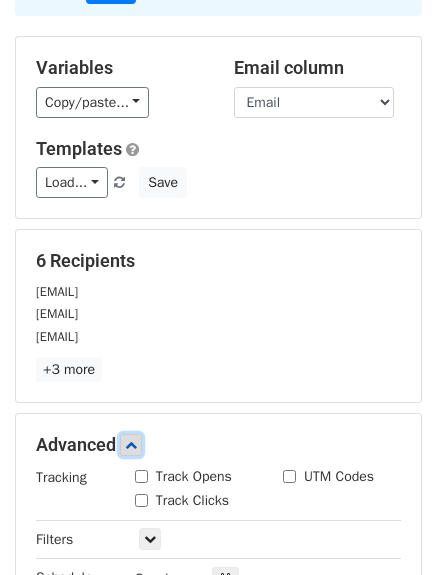 click at bounding box center (131, 445) 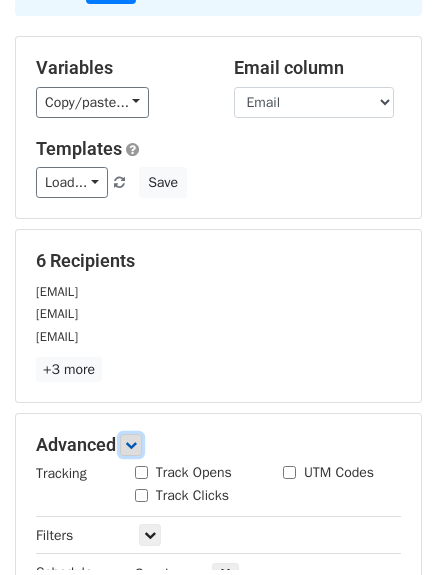 click at bounding box center (131, 445) 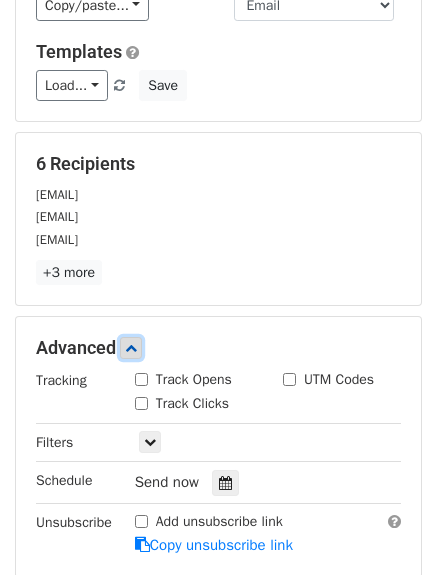 scroll, scrollTop: 249, scrollLeft: 0, axis: vertical 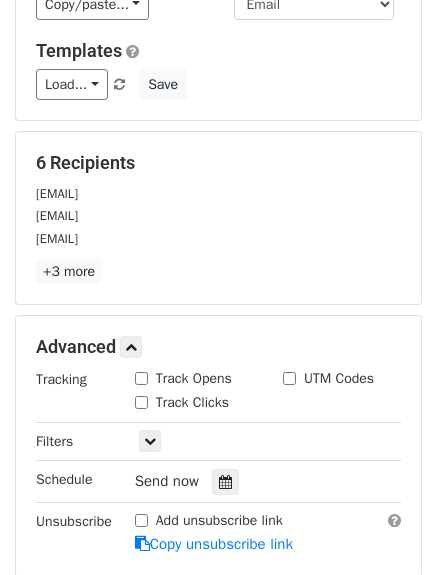 click on "Track Opens" at bounding box center [141, 378] 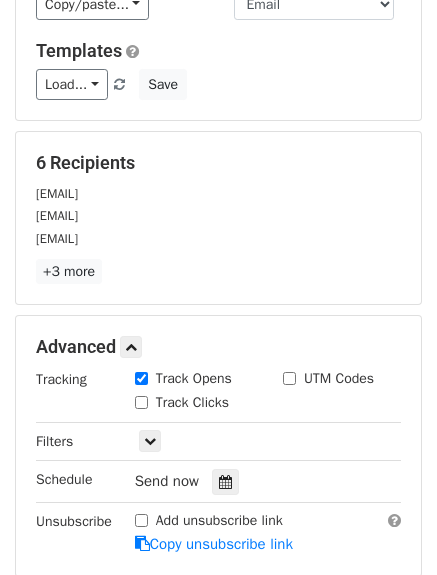 click on "Track Clicks" at bounding box center [141, 402] 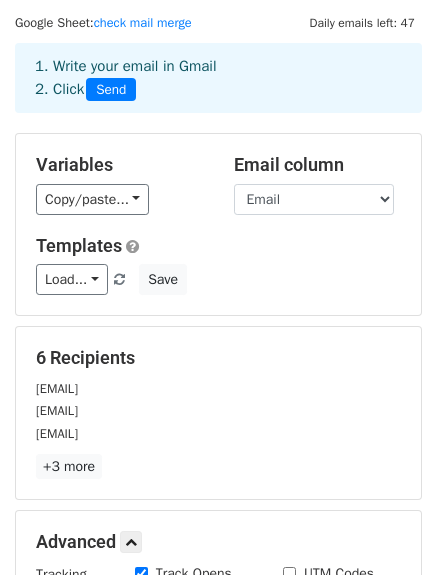 scroll, scrollTop: 472, scrollLeft: 0, axis: vertical 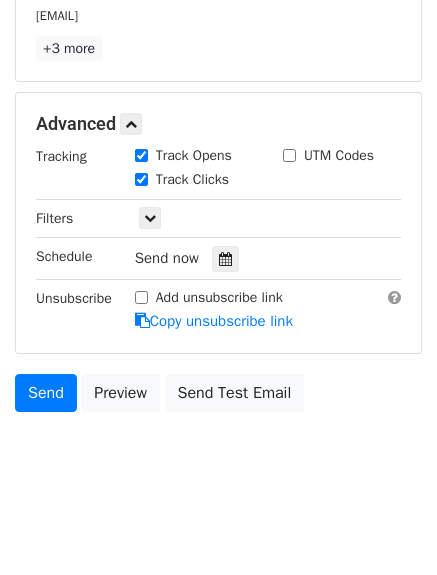 click on "Add unsubscribe link" at bounding box center (141, 297) 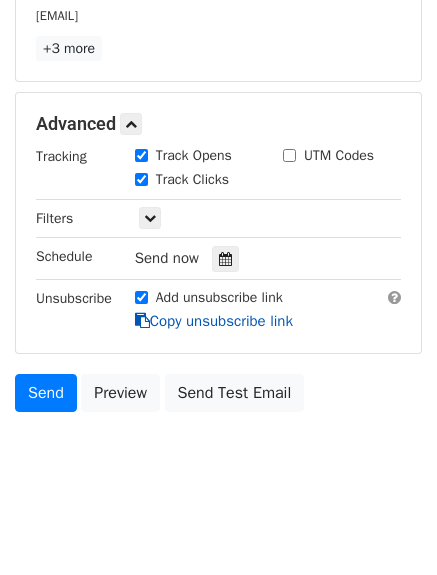 click on "Copy unsubscribe link" at bounding box center [214, 321] 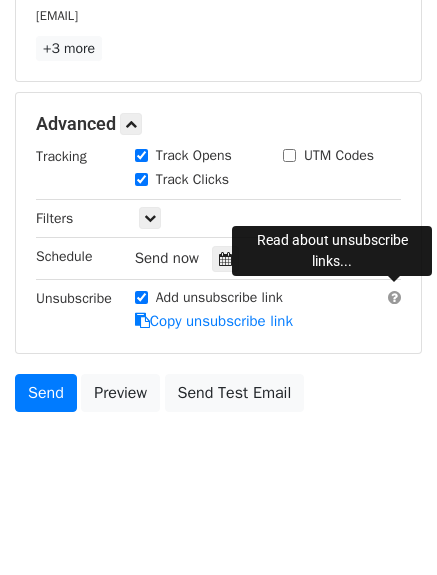 click at bounding box center [394, 297] 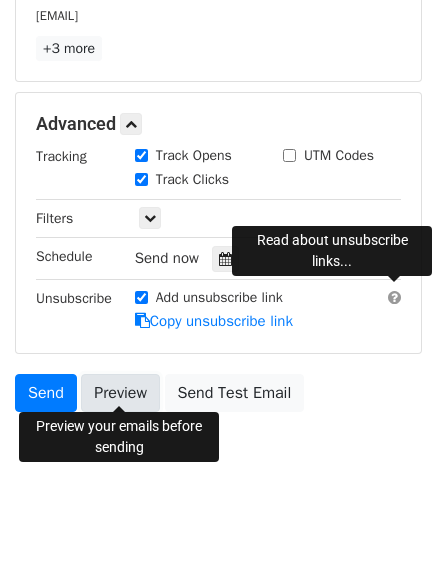 click on "Preview" at bounding box center (120, 393) 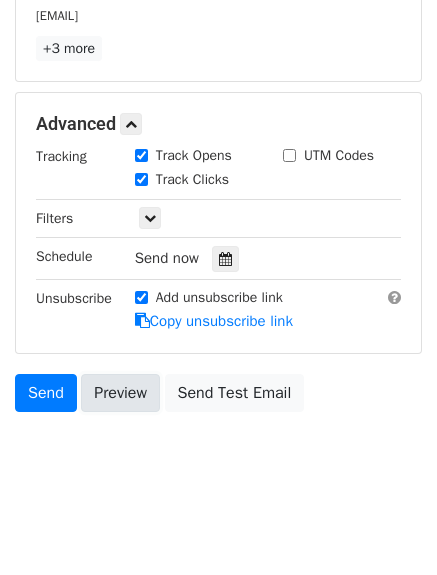 click on "Preview" at bounding box center [120, 393] 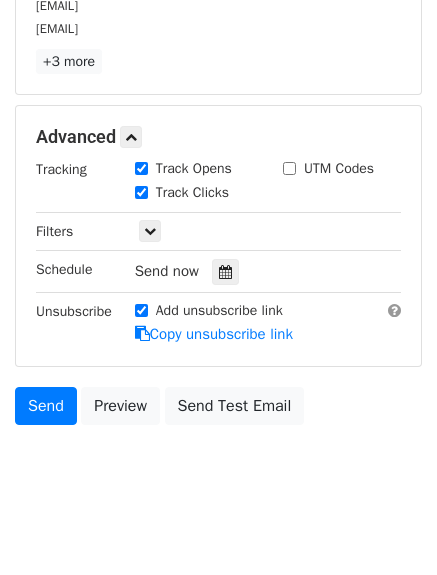 scroll, scrollTop: 460, scrollLeft: 0, axis: vertical 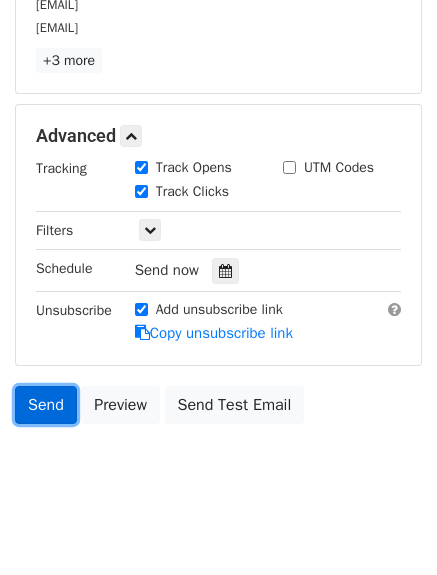 click on "Send" at bounding box center (46, 405) 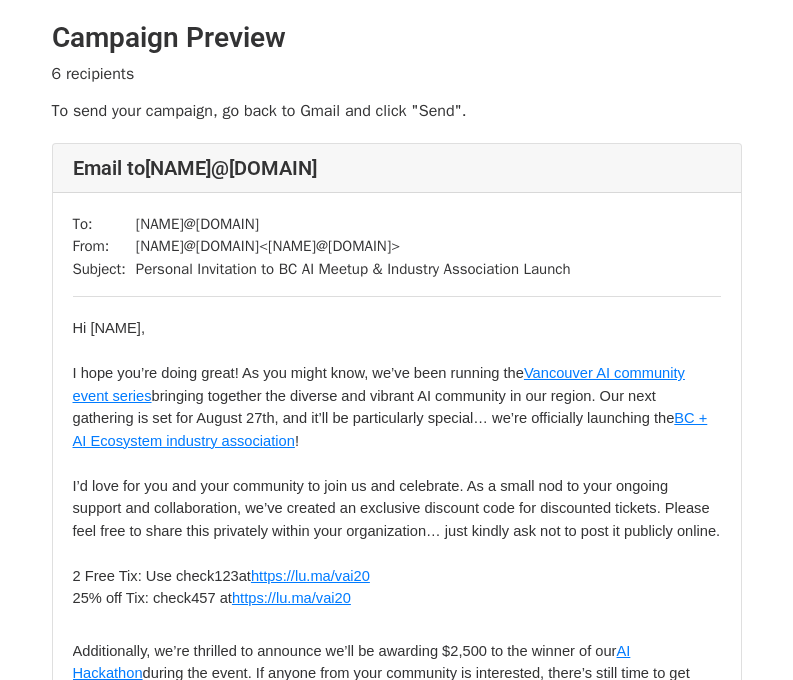 scroll, scrollTop: 0, scrollLeft: 0, axis: both 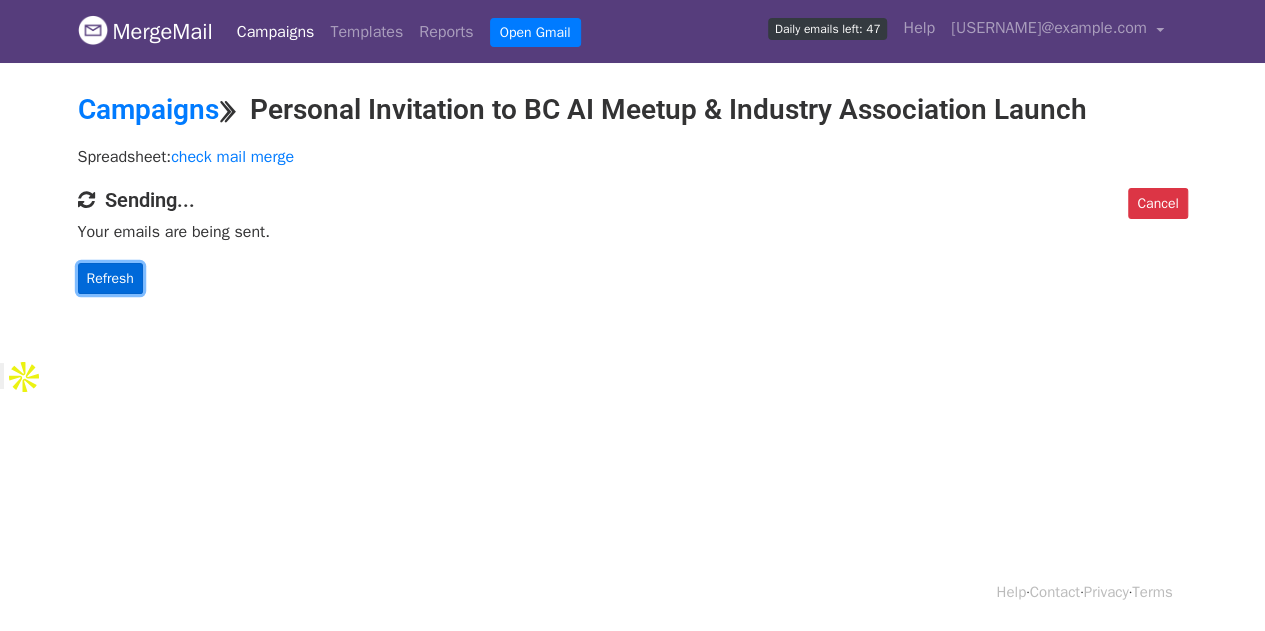 click on "Refresh" at bounding box center (110, 278) 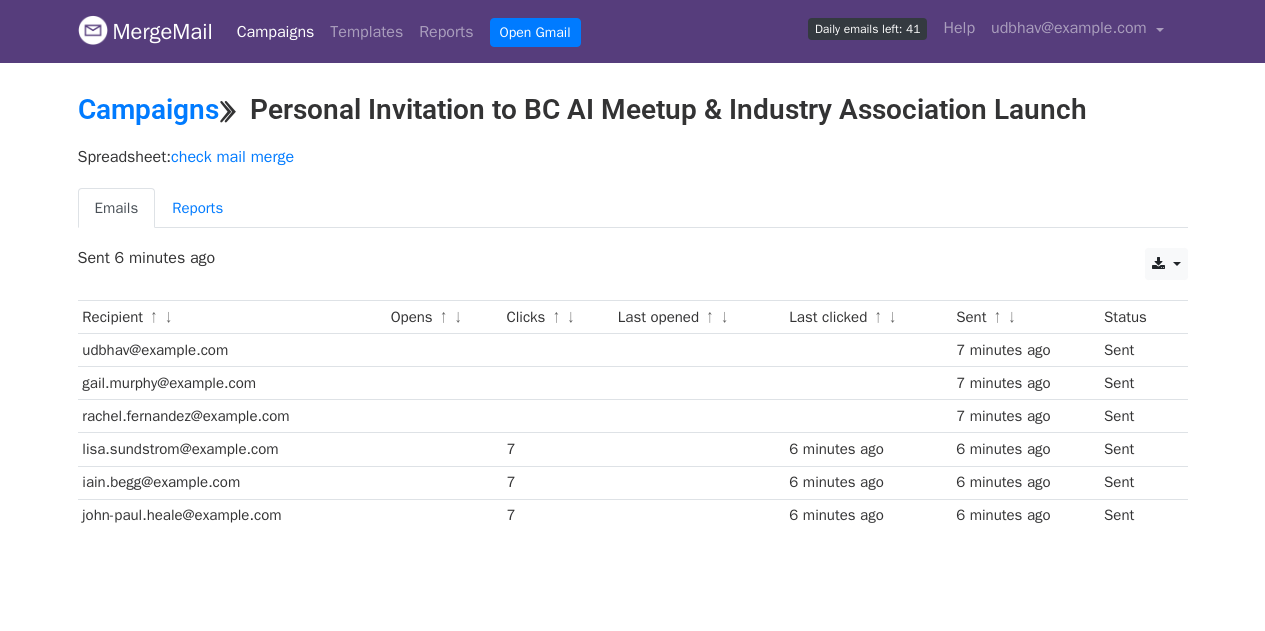 scroll, scrollTop: 0, scrollLeft: 0, axis: both 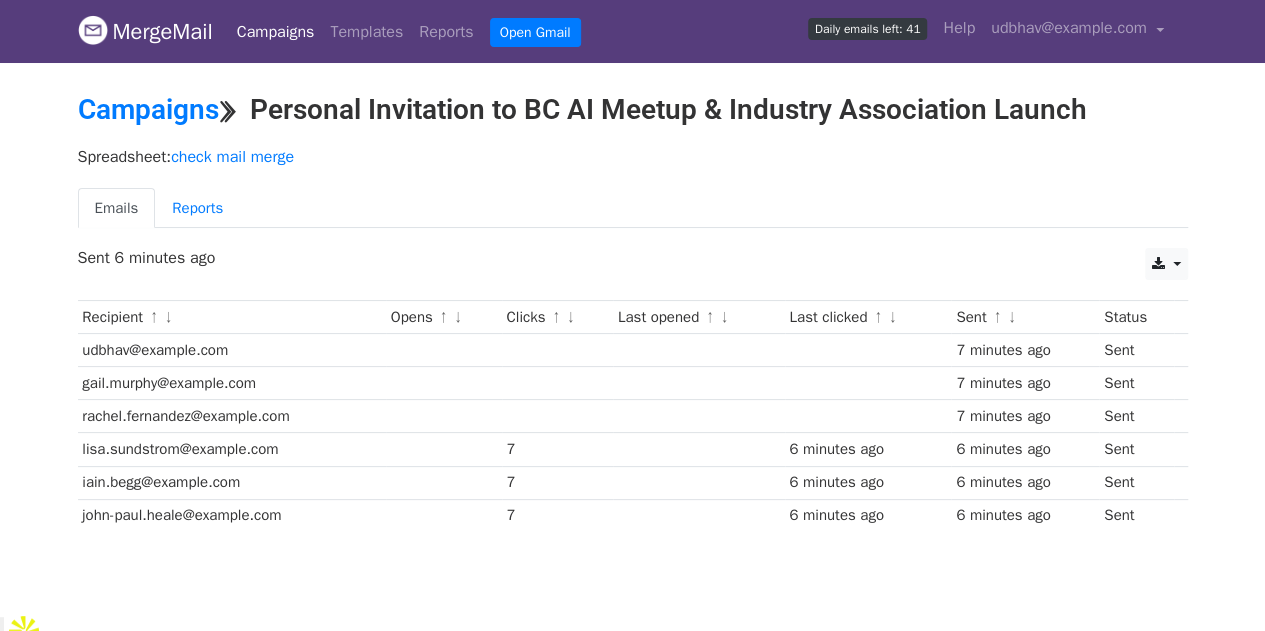 click on "7" at bounding box center [557, 449] 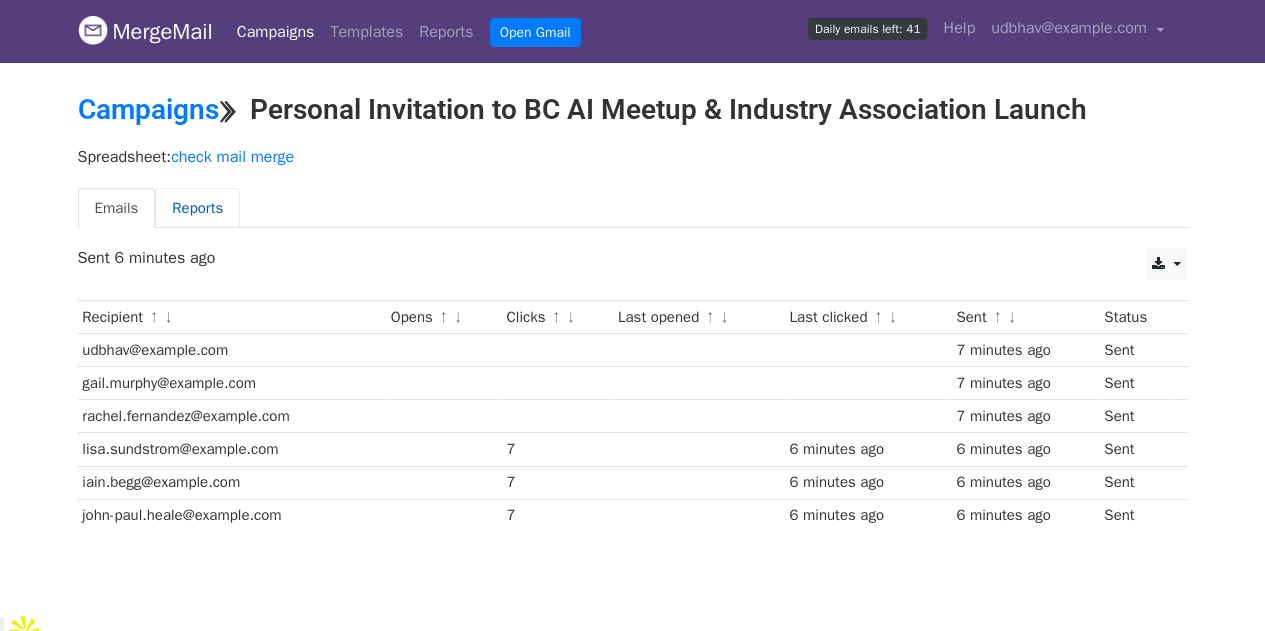 click on "Reports" at bounding box center (197, 208) 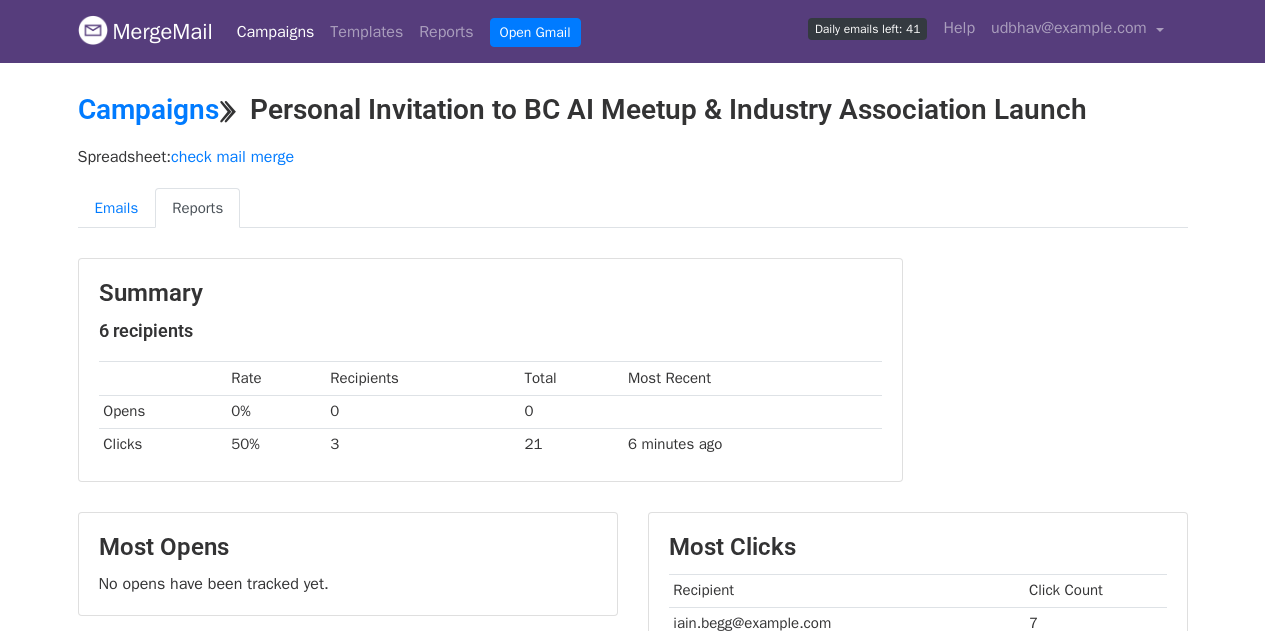 scroll, scrollTop: 0, scrollLeft: 0, axis: both 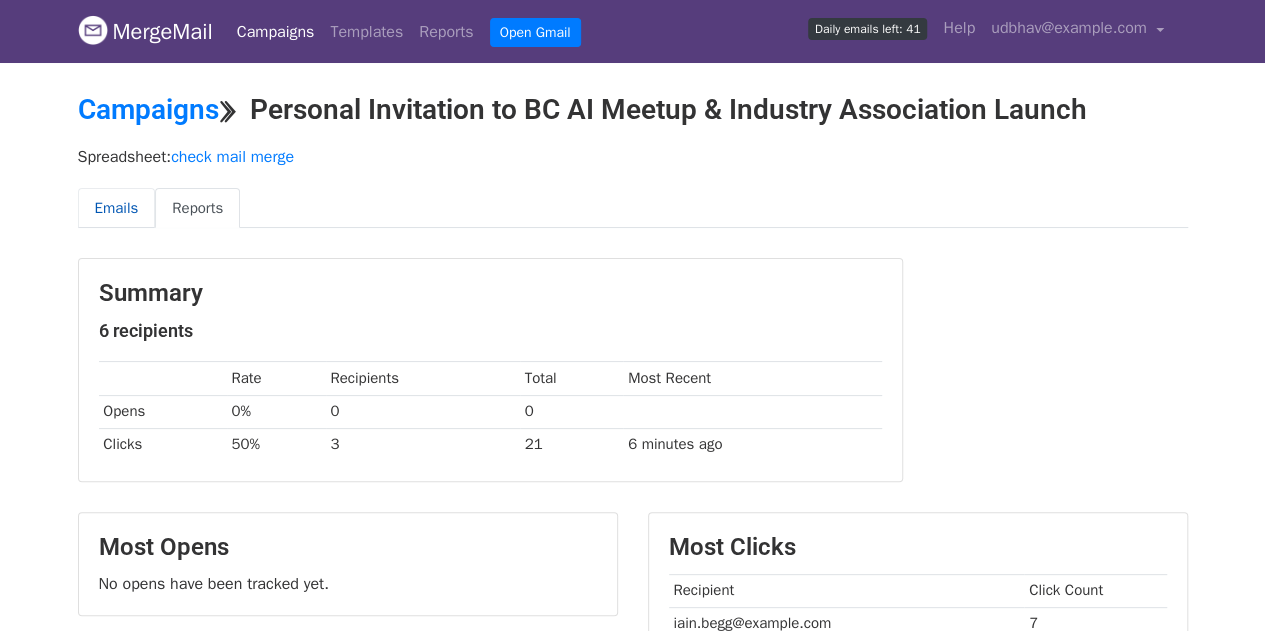 click on "Emails" at bounding box center [117, 208] 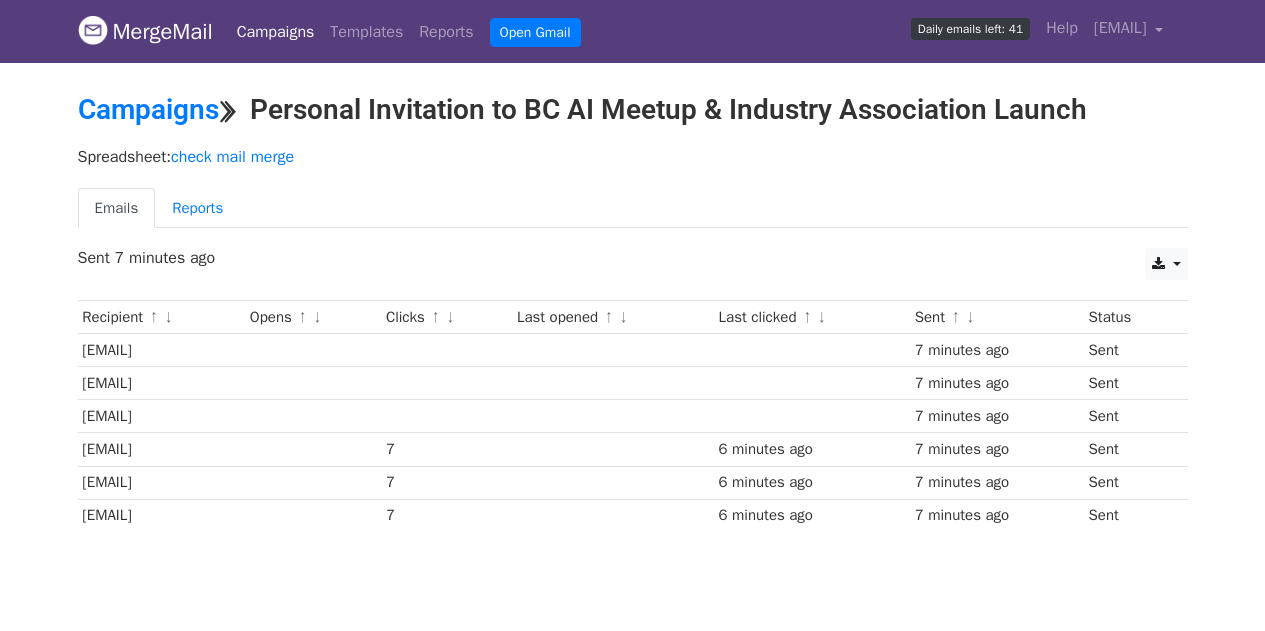 scroll, scrollTop: 0, scrollLeft: 0, axis: both 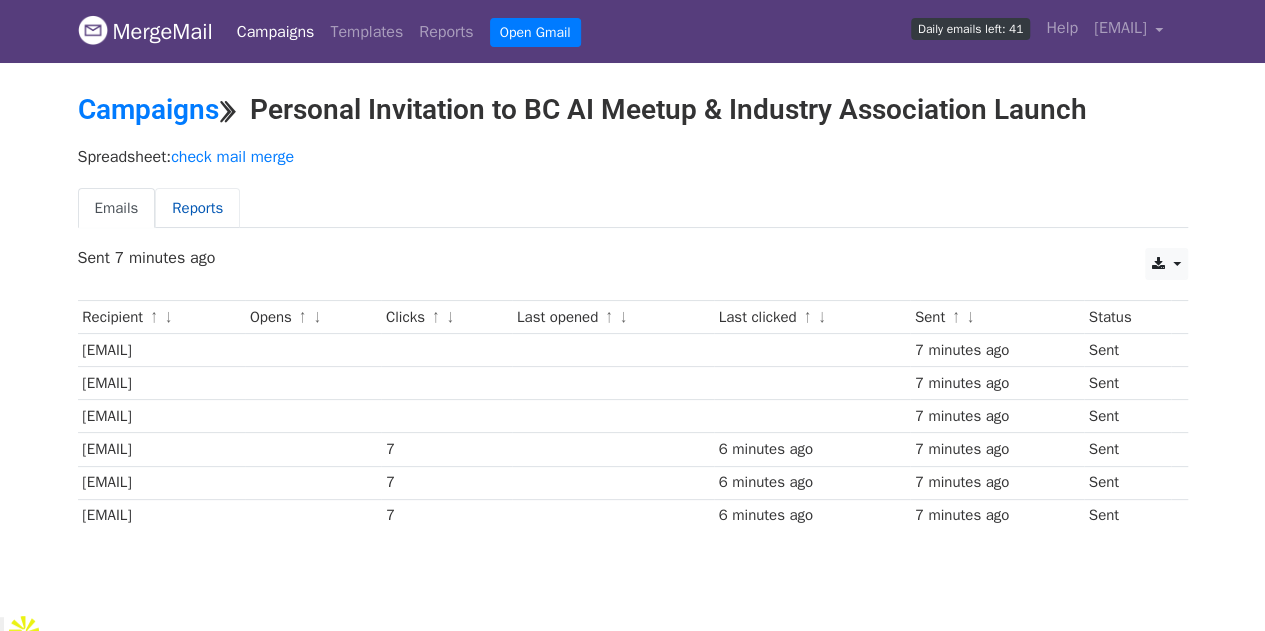 click on "Reports" at bounding box center [197, 208] 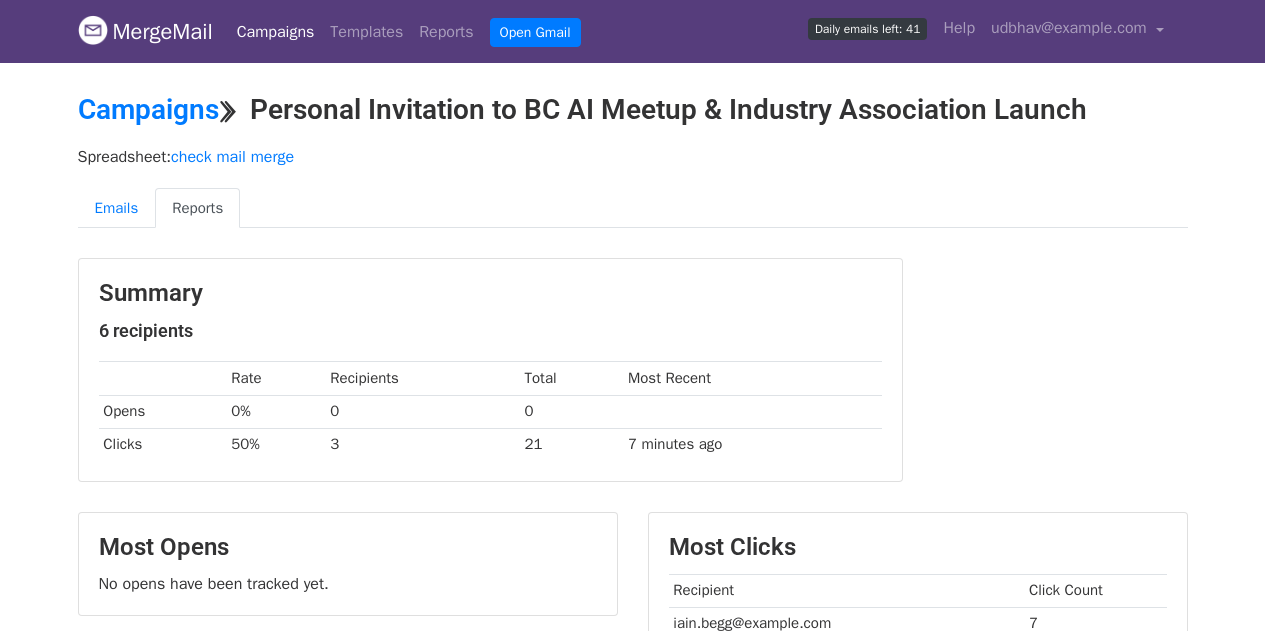 scroll, scrollTop: 0, scrollLeft: 0, axis: both 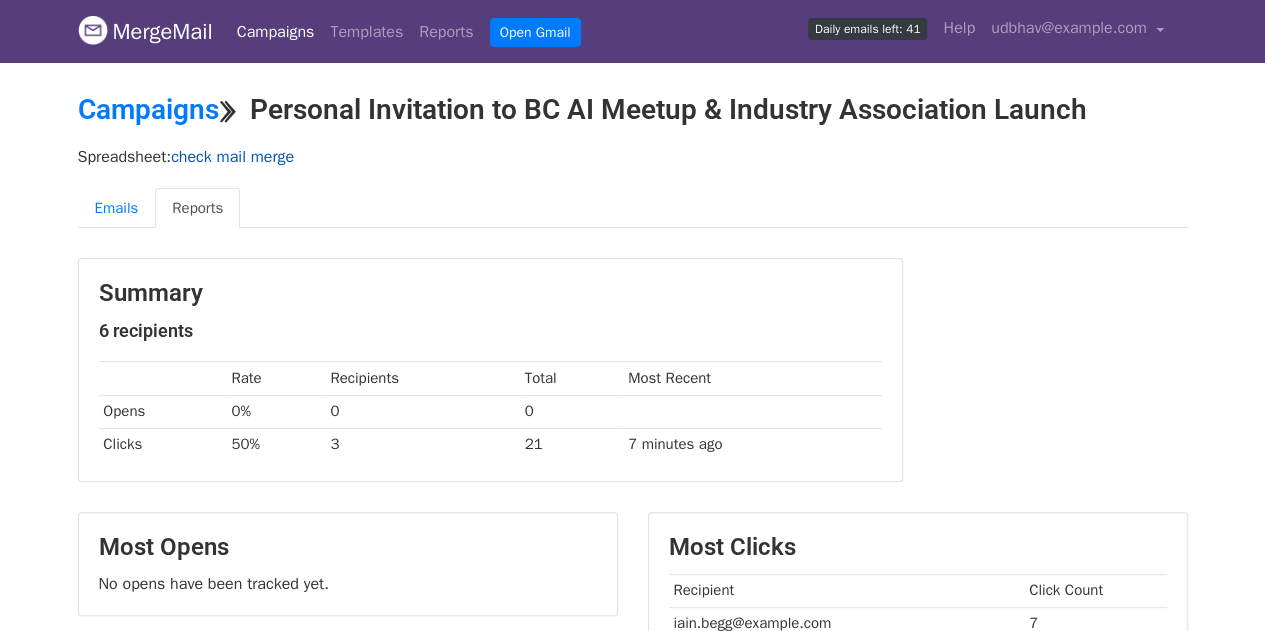 click on "check mail merge" at bounding box center [232, 157] 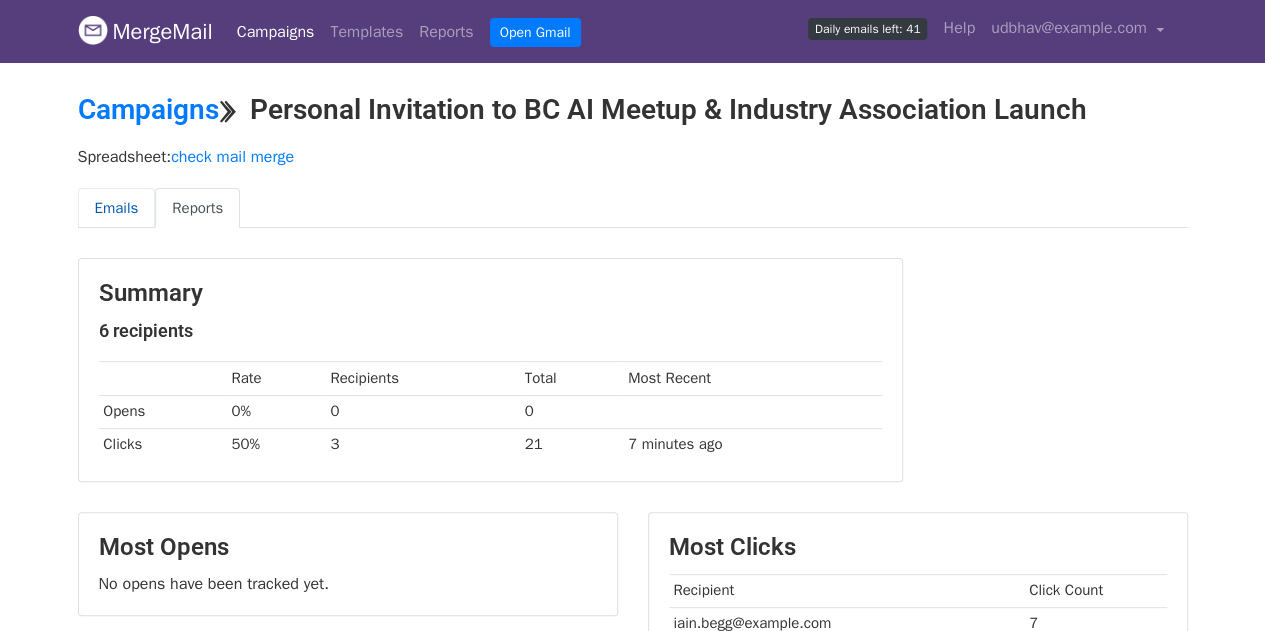 click on "Emails" at bounding box center [117, 208] 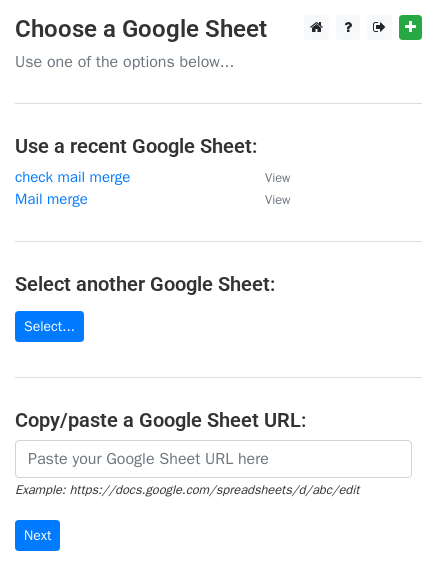 scroll, scrollTop: 0, scrollLeft: 0, axis: both 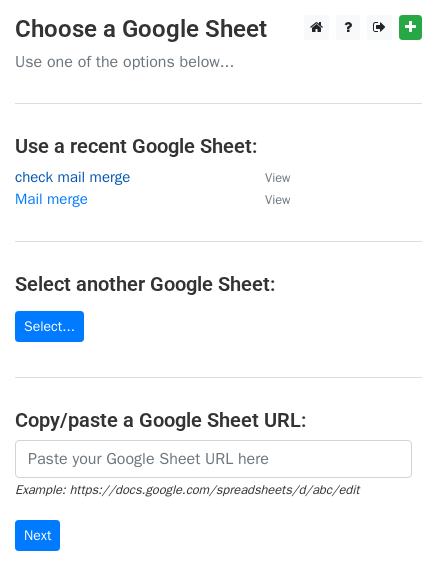click on "check mail merge" at bounding box center (72, 177) 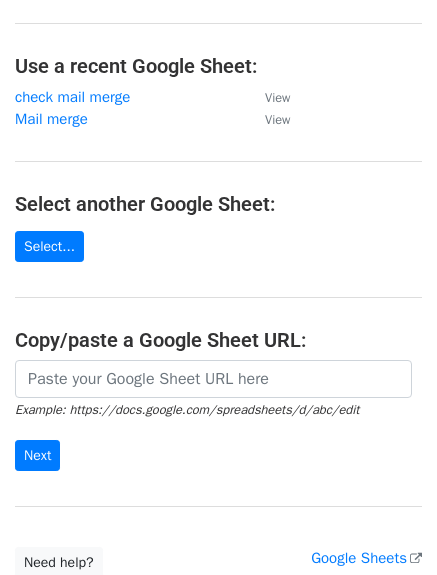 scroll, scrollTop: 81, scrollLeft: 0, axis: vertical 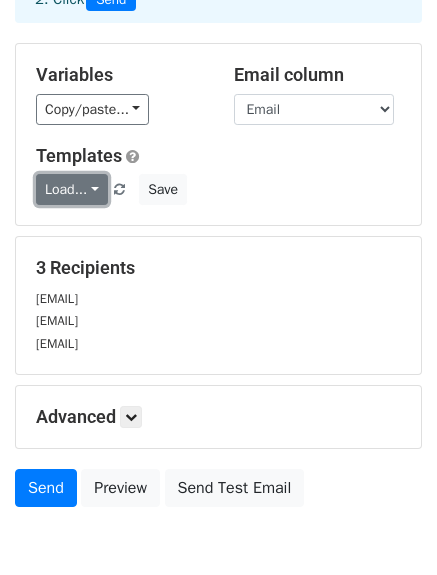 click on "Load..." at bounding box center (72, 189) 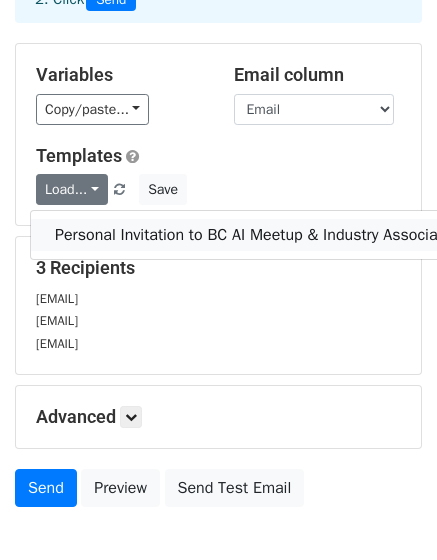 click on "Personal Invitation to BC AI Meetup & Industry Association Launch" at bounding box center (287, 235) 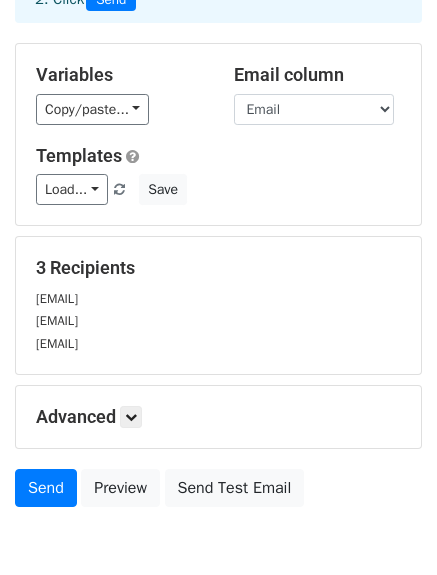 scroll, scrollTop: 242, scrollLeft: 0, axis: vertical 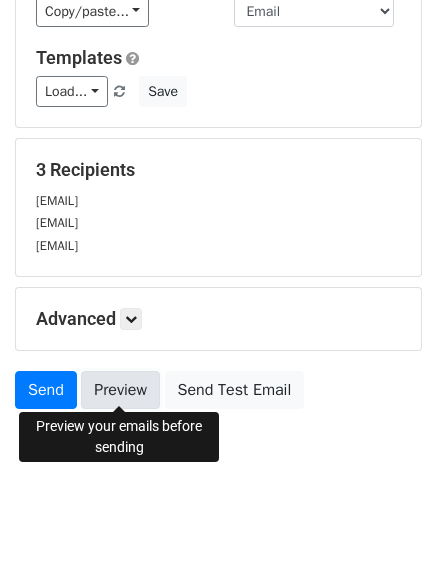 click on "Preview" at bounding box center (120, 390) 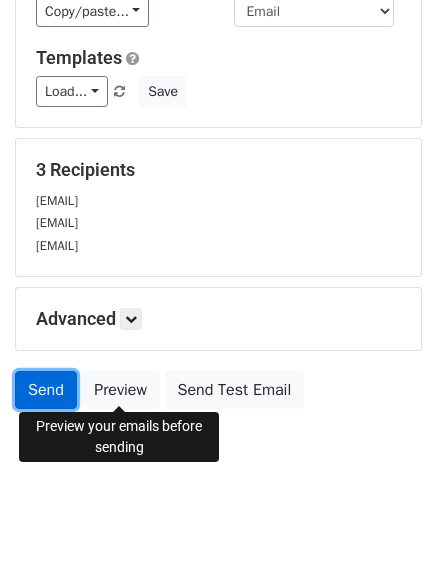 click on "Send" at bounding box center [46, 390] 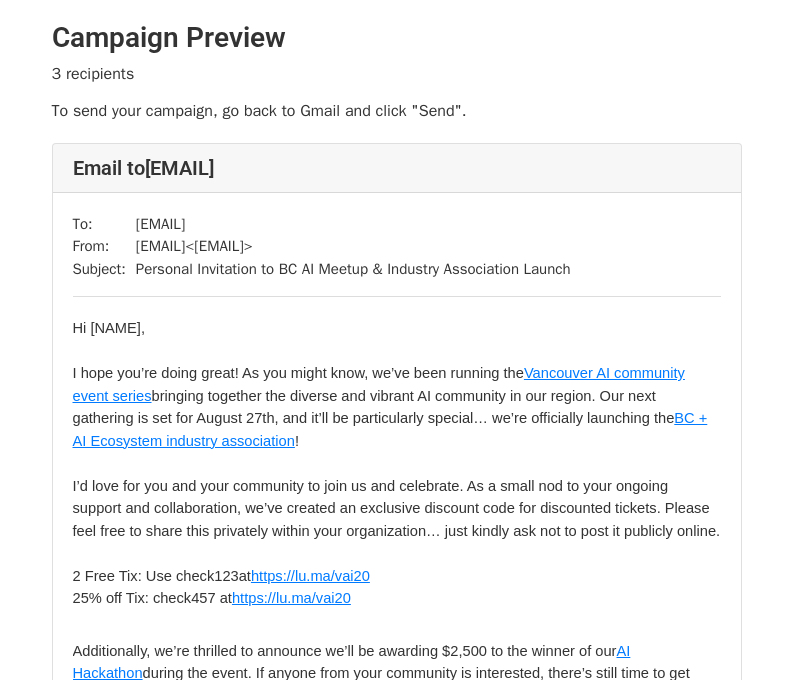 scroll, scrollTop: 0, scrollLeft: 0, axis: both 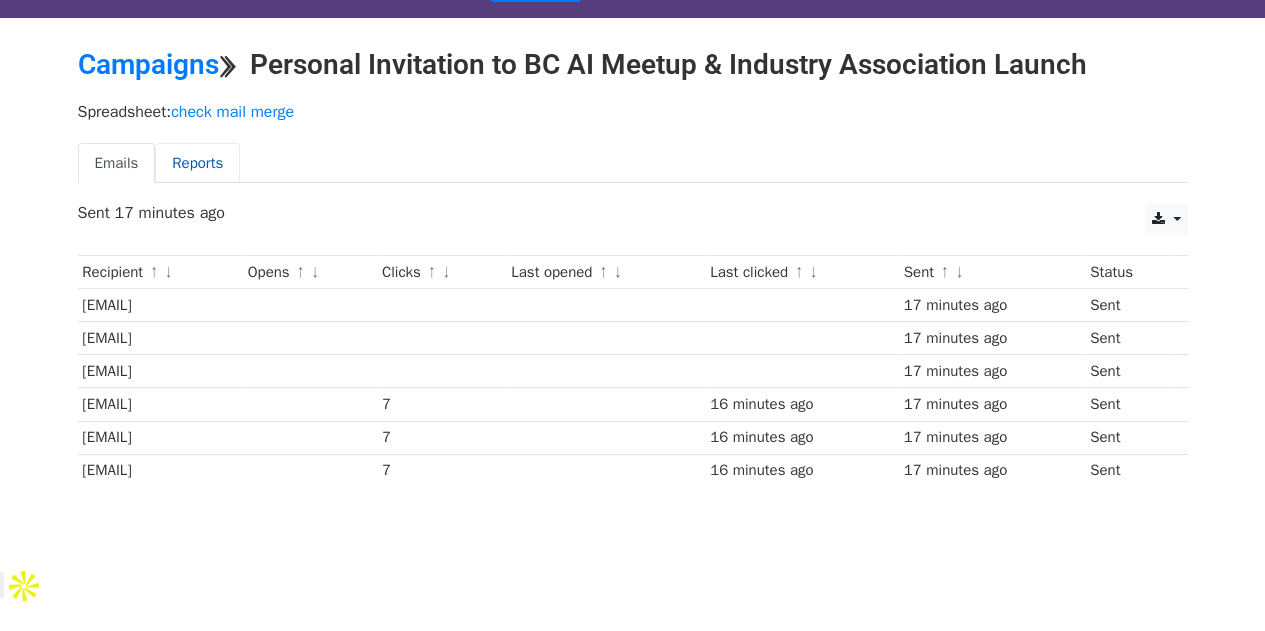 click on "Reports" at bounding box center [197, 163] 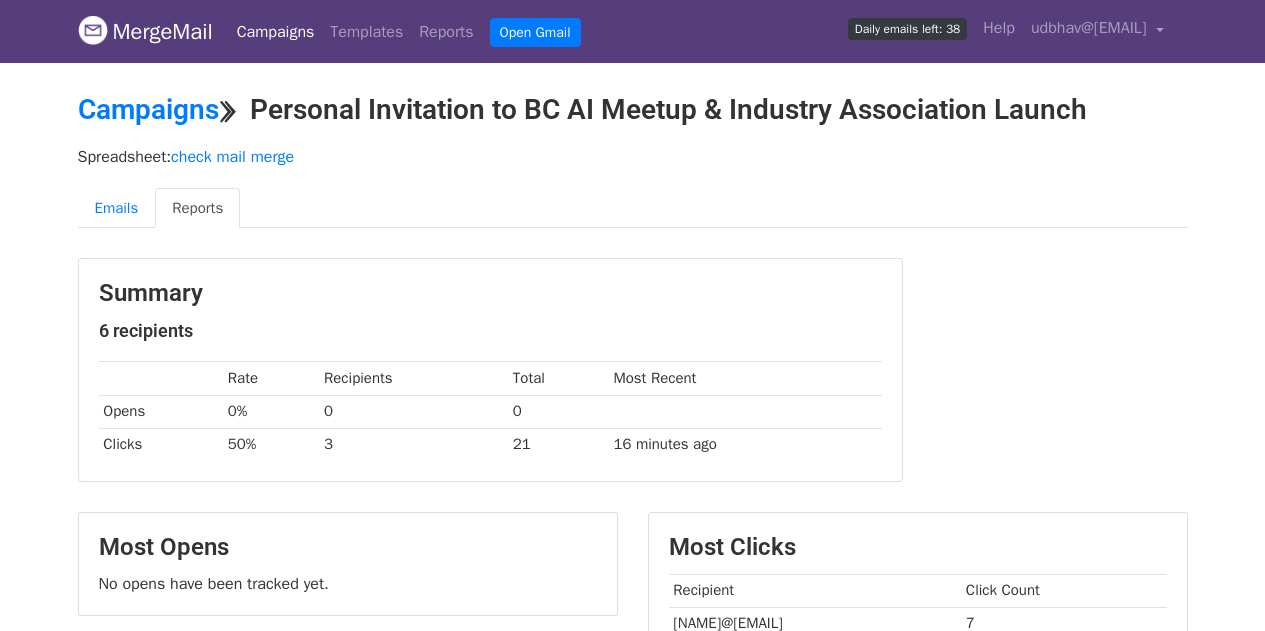 scroll, scrollTop: 0, scrollLeft: 0, axis: both 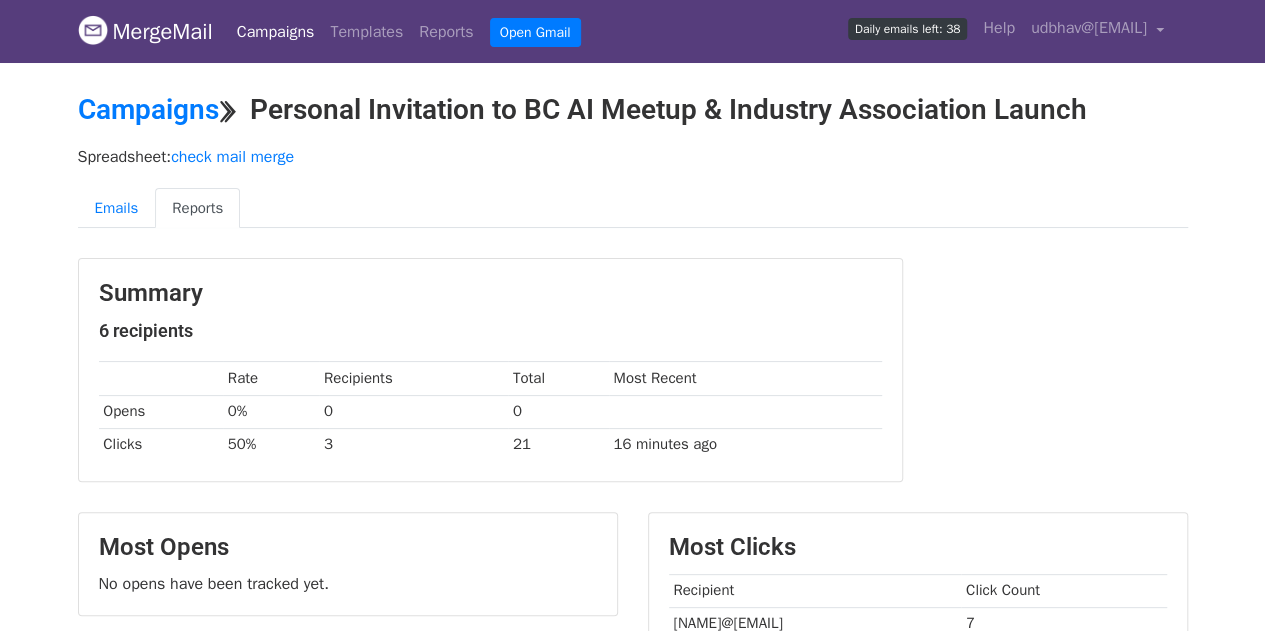 click on "Spreadsheet:
check mail merge
Emails
Reports" at bounding box center [633, 193] 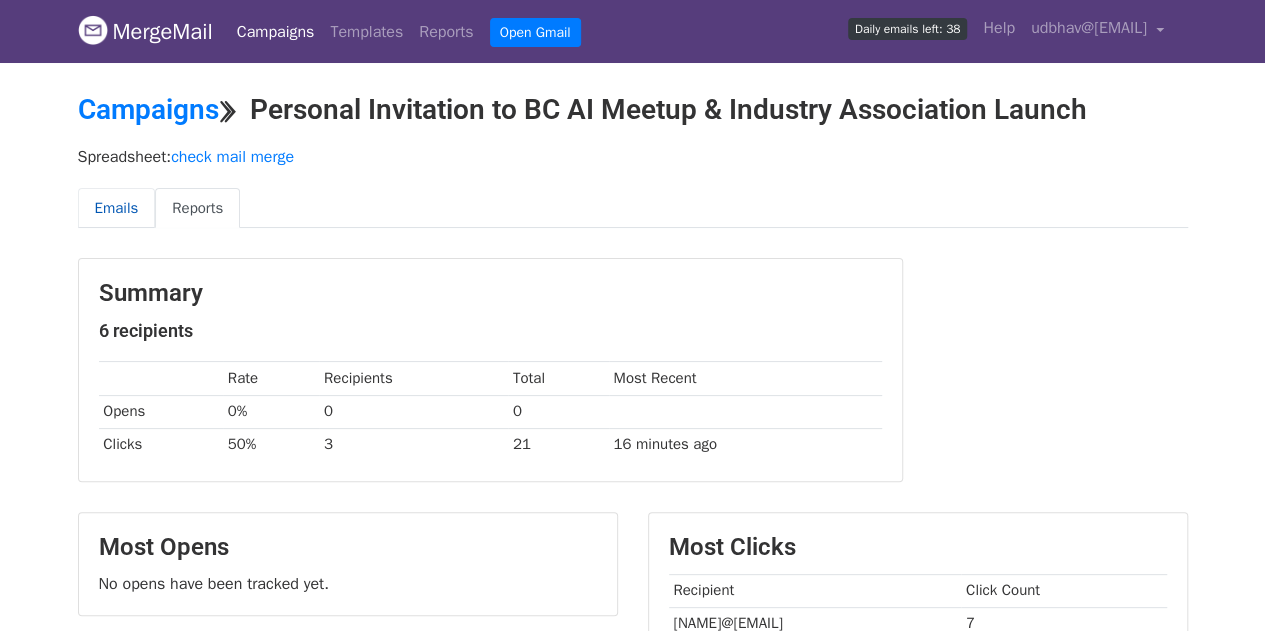 click on "Emails" at bounding box center [117, 208] 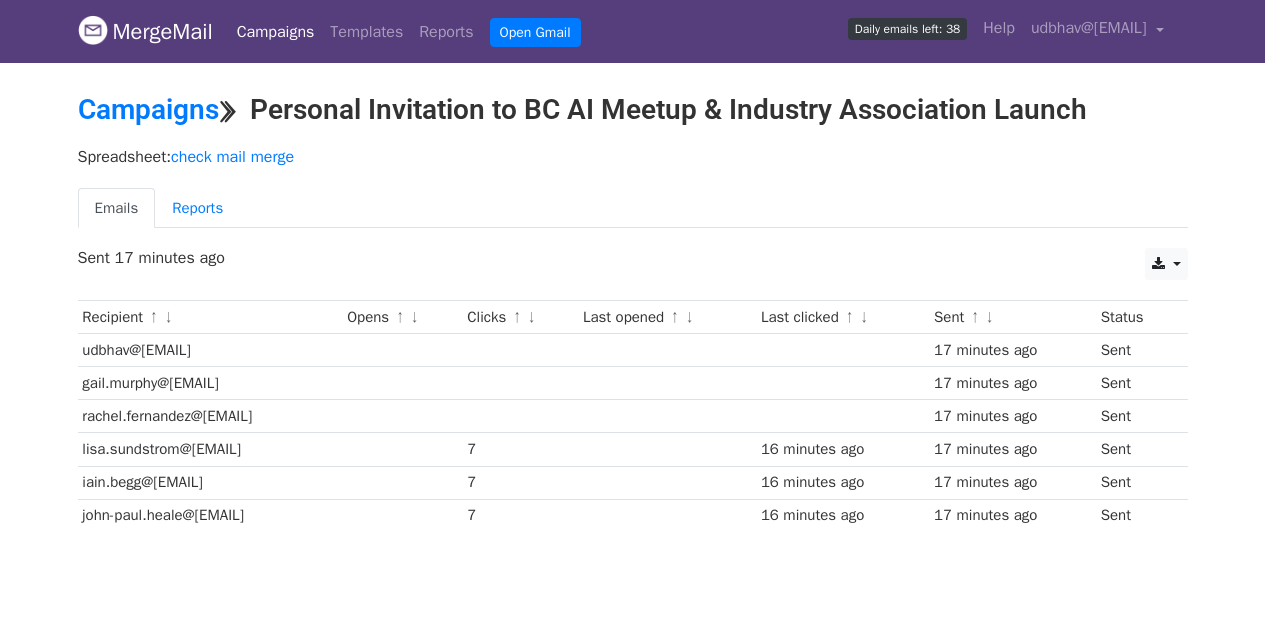 scroll, scrollTop: 0, scrollLeft: 0, axis: both 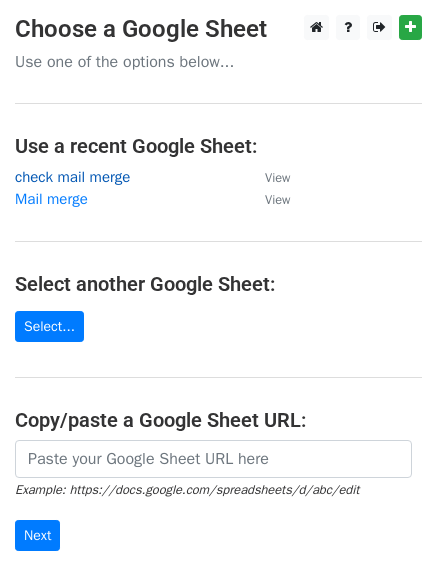 click on "check mail merge" at bounding box center [72, 177] 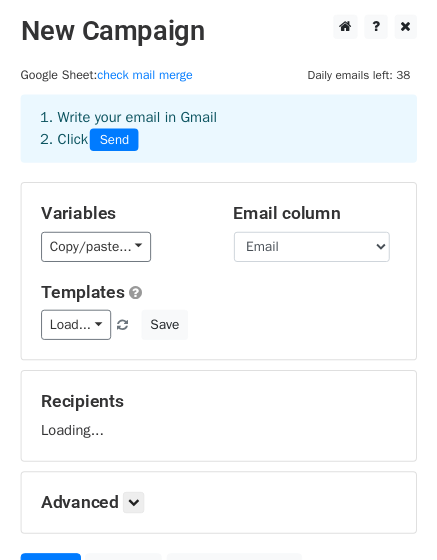scroll, scrollTop: 0, scrollLeft: 0, axis: both 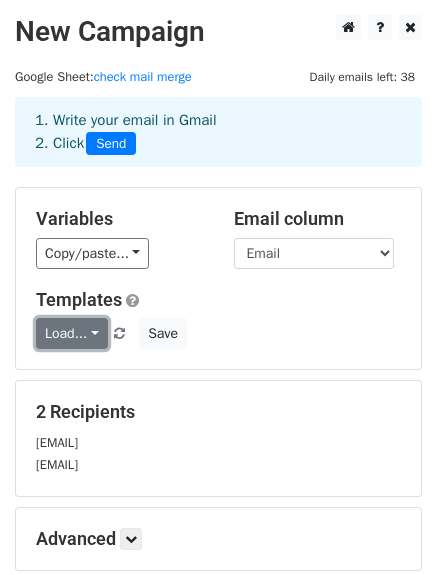 click on "Load..." at bounding box center (72, 333) 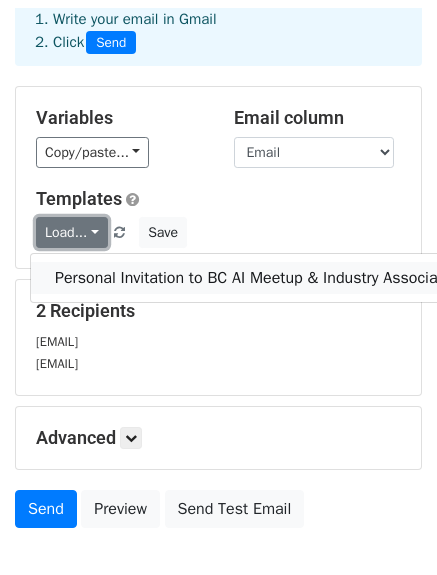 scroll, scrollTop: 110, scrollLeft: 0, axis: vertical 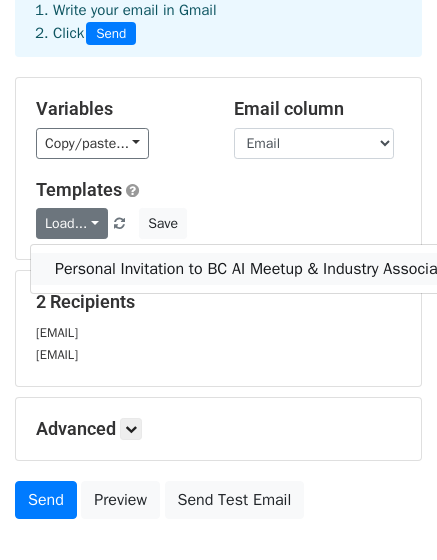 click on "Personal Invitation to BC AI Meetup & Industry Association Launch" at bounding box center [287, 269] 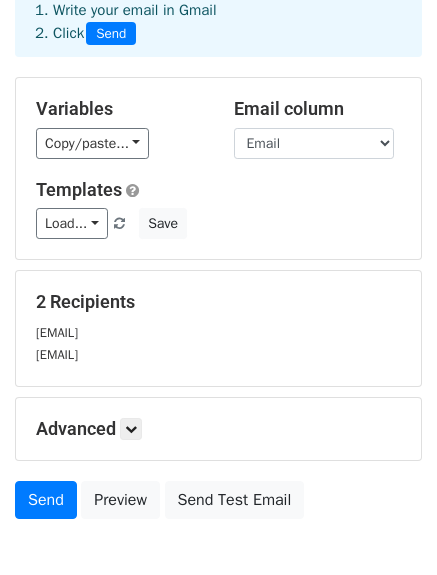 scroll, scrollTop: 220, scrollLeft: 0, axis: vertical 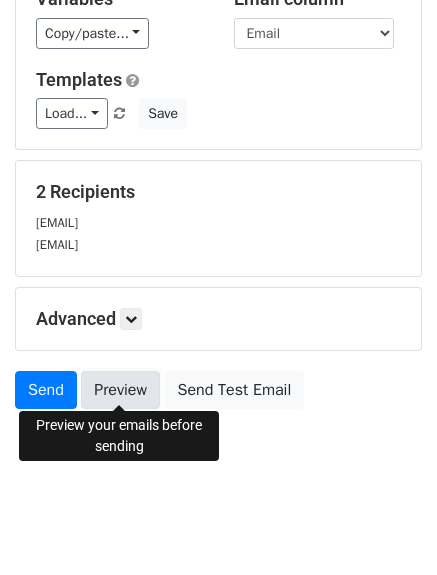 click on "Preview" at bounding box center [120, 390] 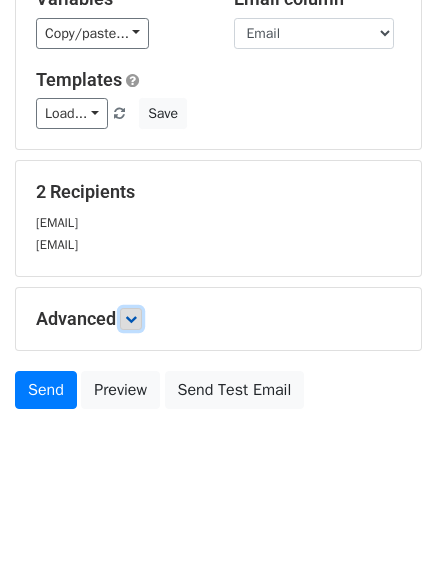 click at bounding box center (131, 319) 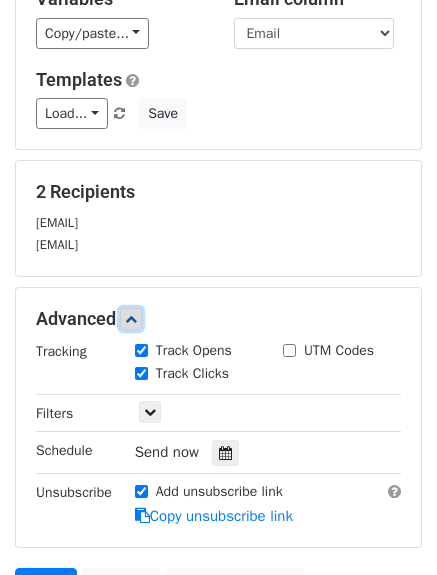 click at bounding box center (131, 319) 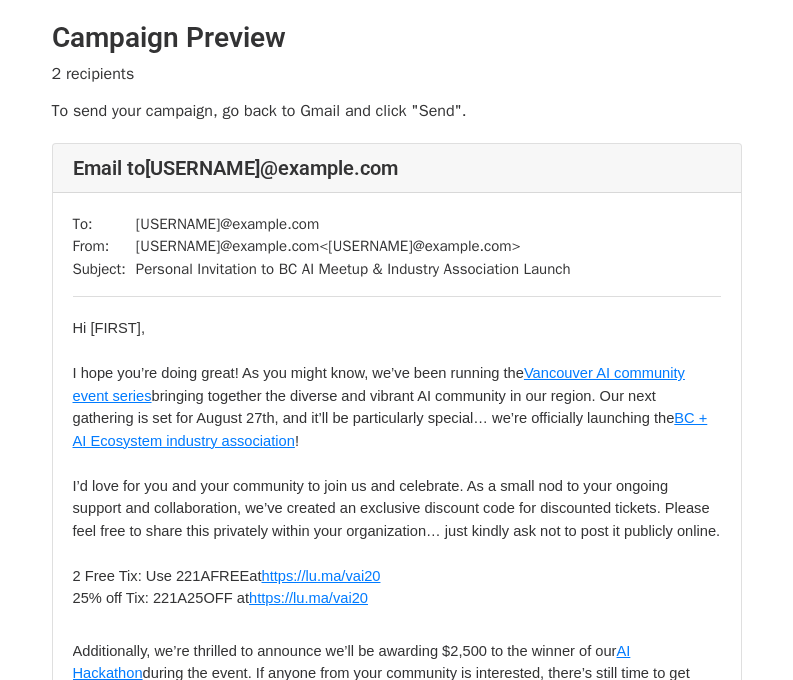 scroll, scrollTop: 0, scrollLeft: 0, axis: both 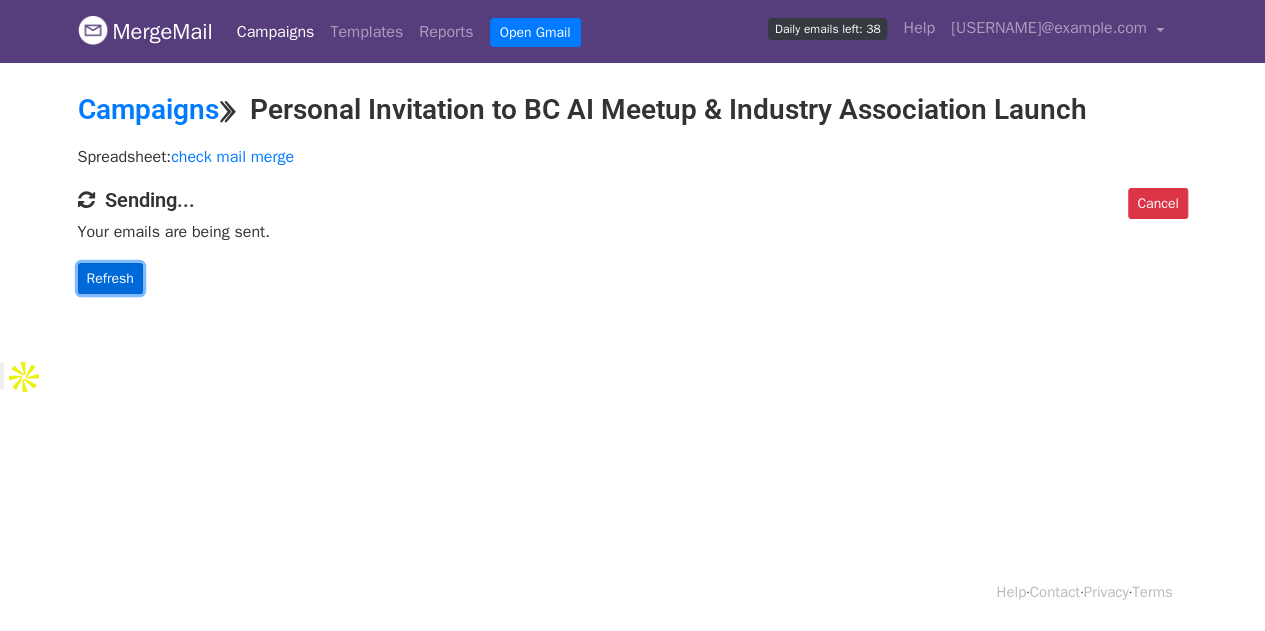click on "Refresh" at bounding box center [110, 278] 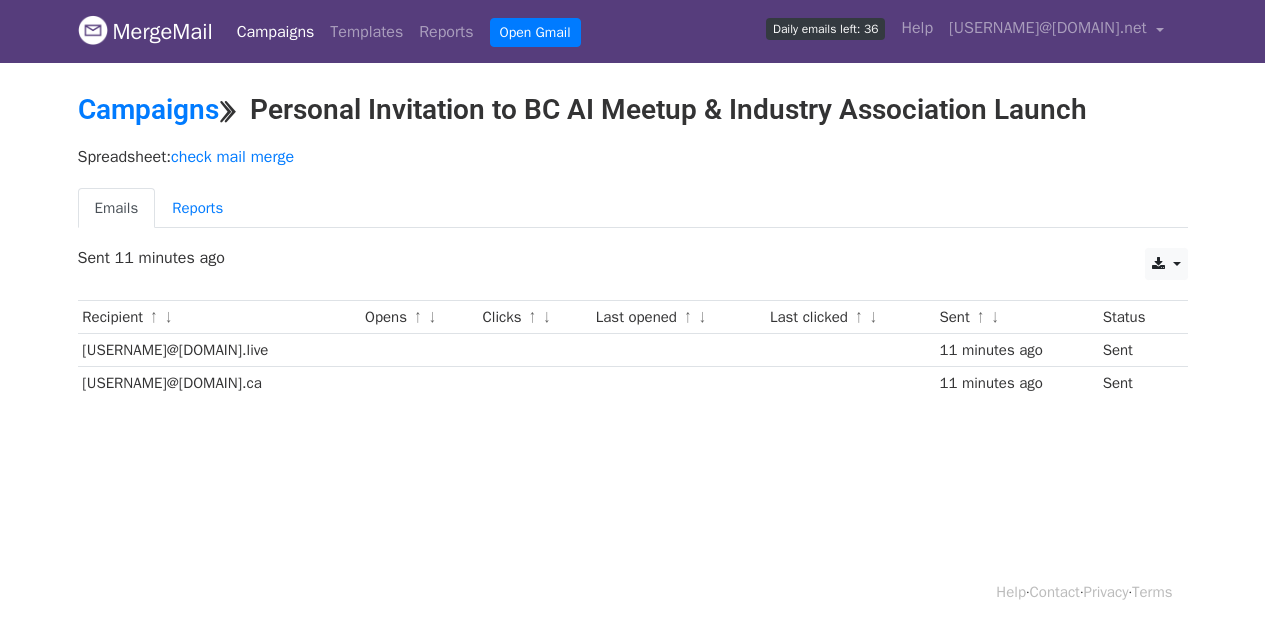 scroll, scrollTop: 0, scrollLeft: 0, axis: both 